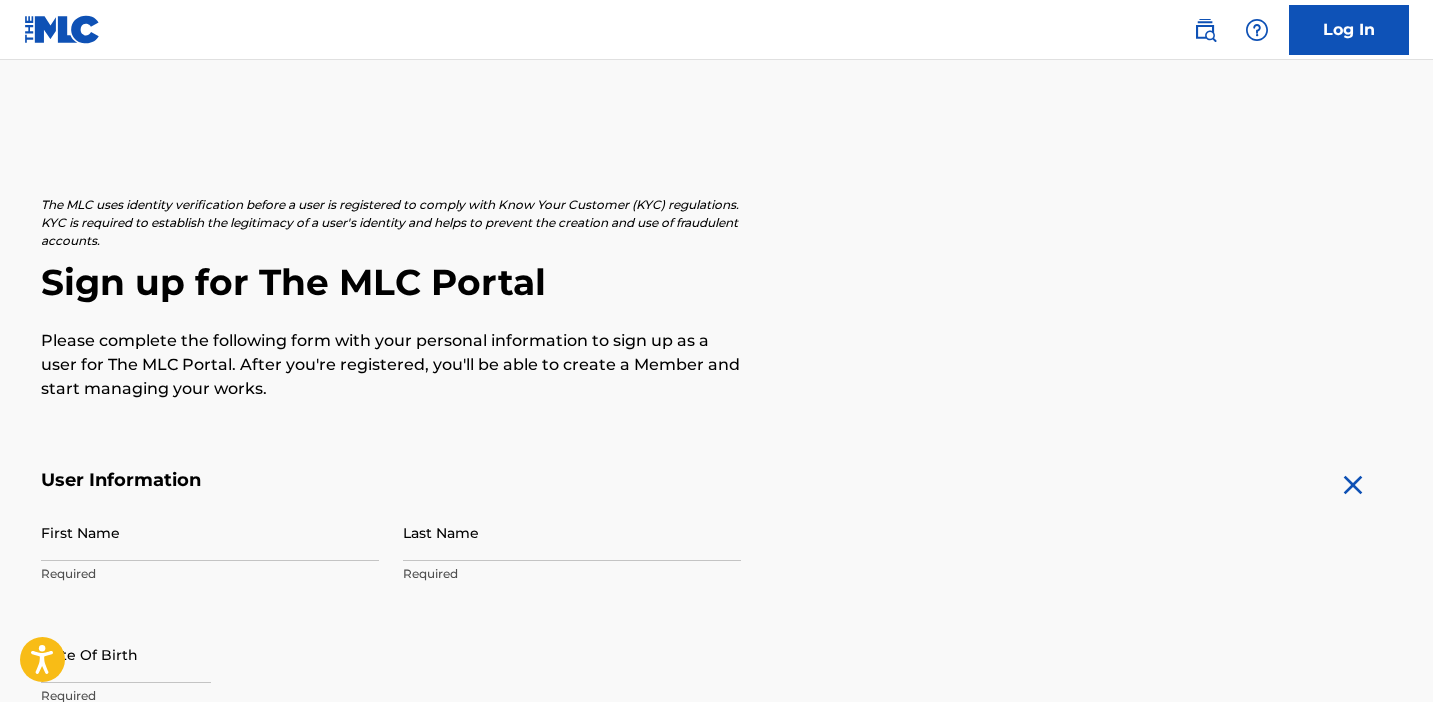scroll, scrollTop: 0, scrollLeft: 0, axis: both 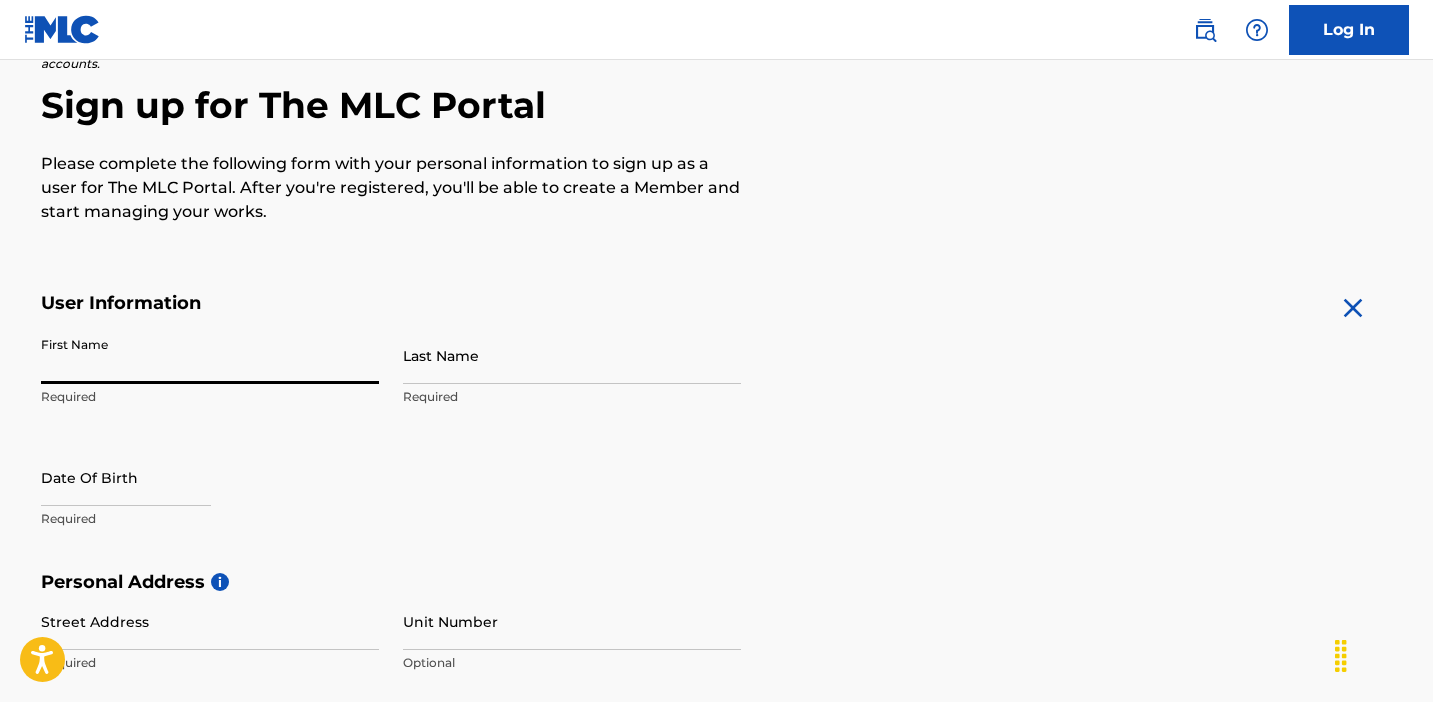 click on "First Name" at bounding box center (210, 355) 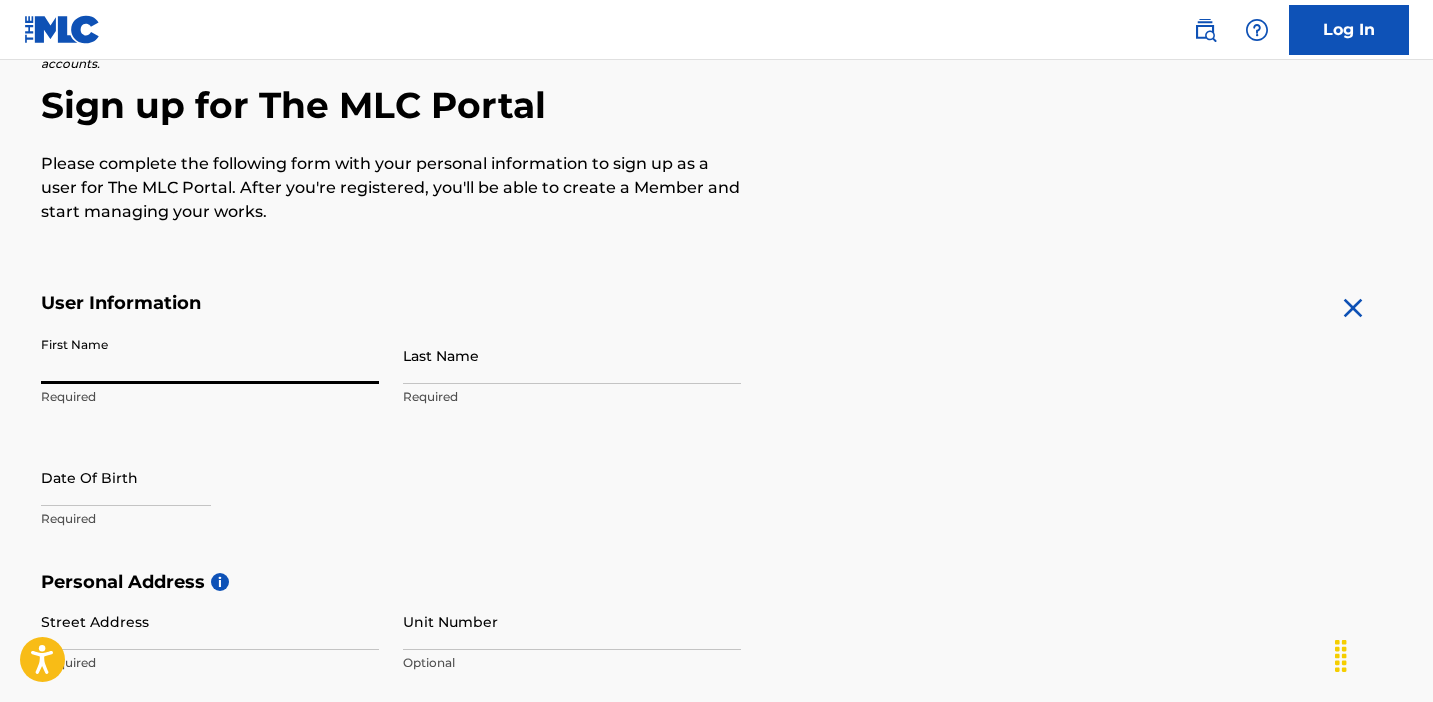 type on "[FIRST]" 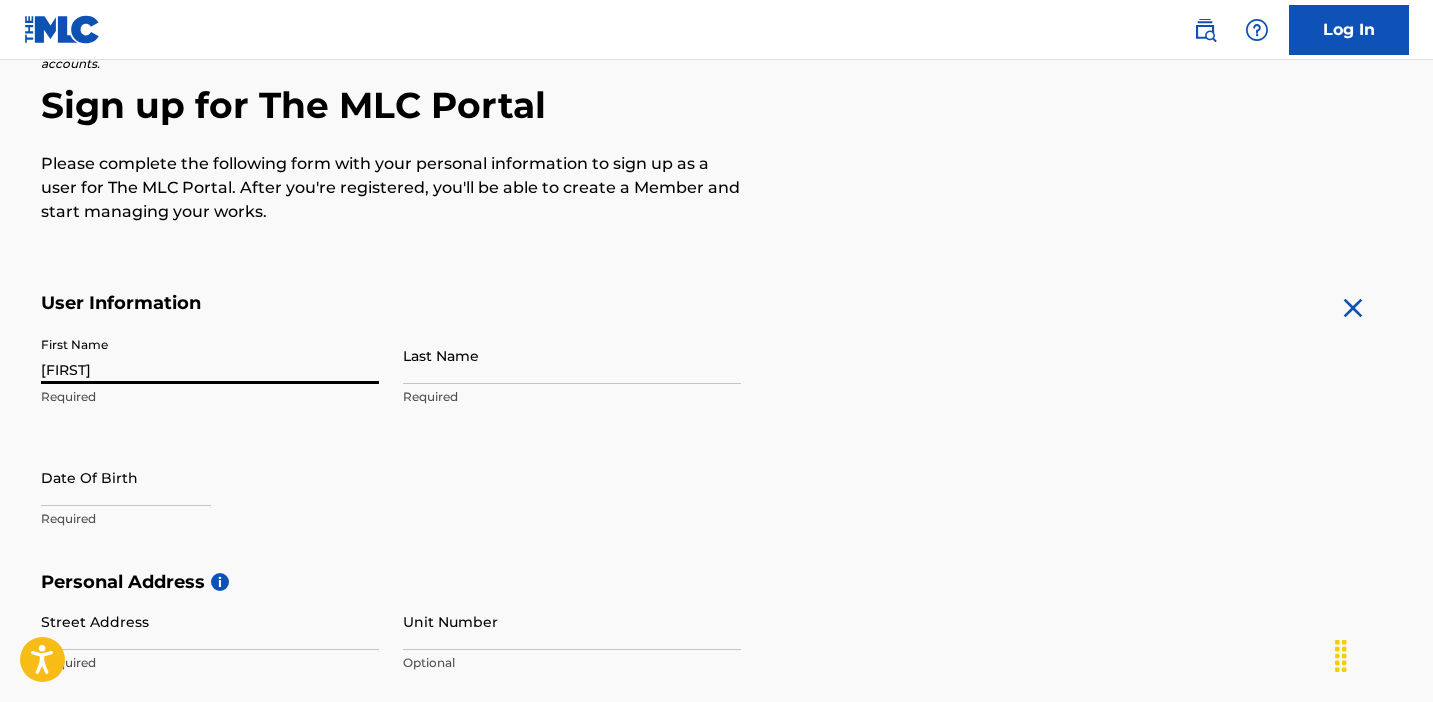 type on "[LAST]" 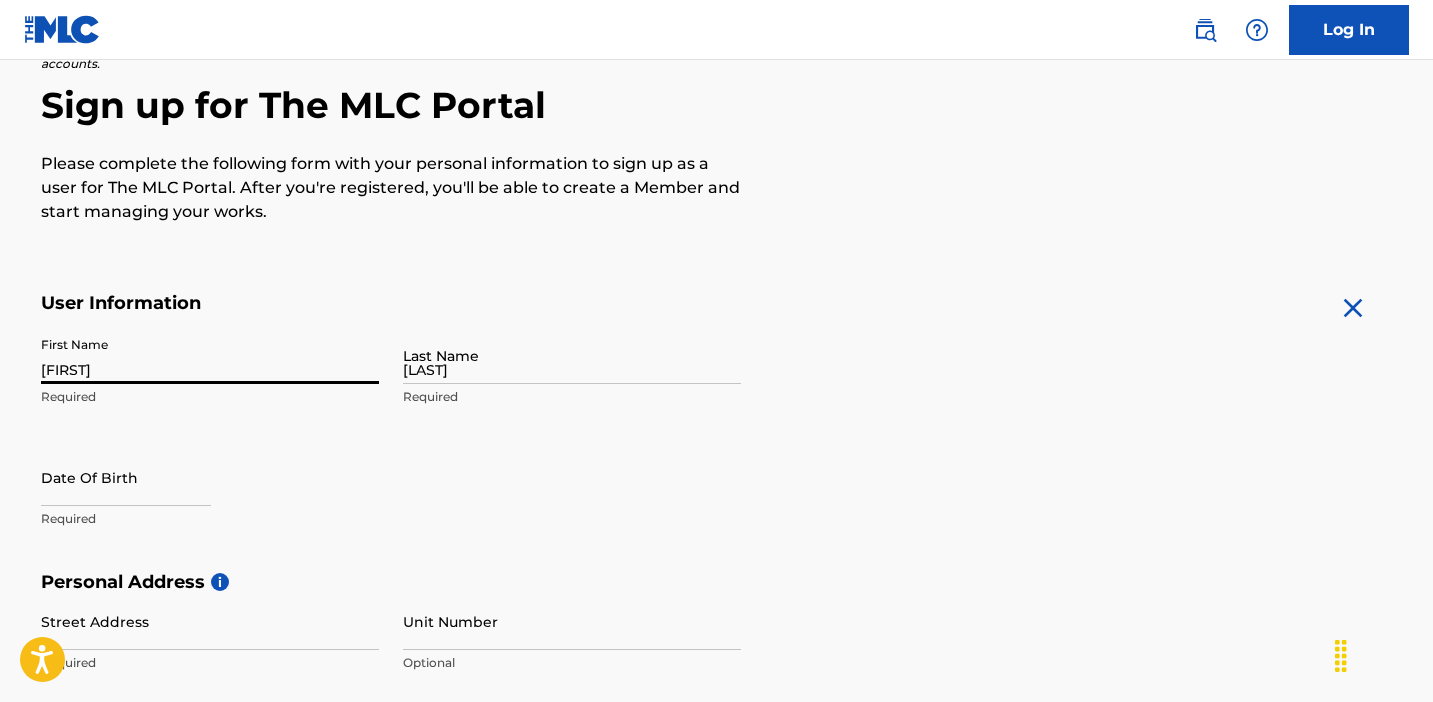 type on "2029 victoria park ave" 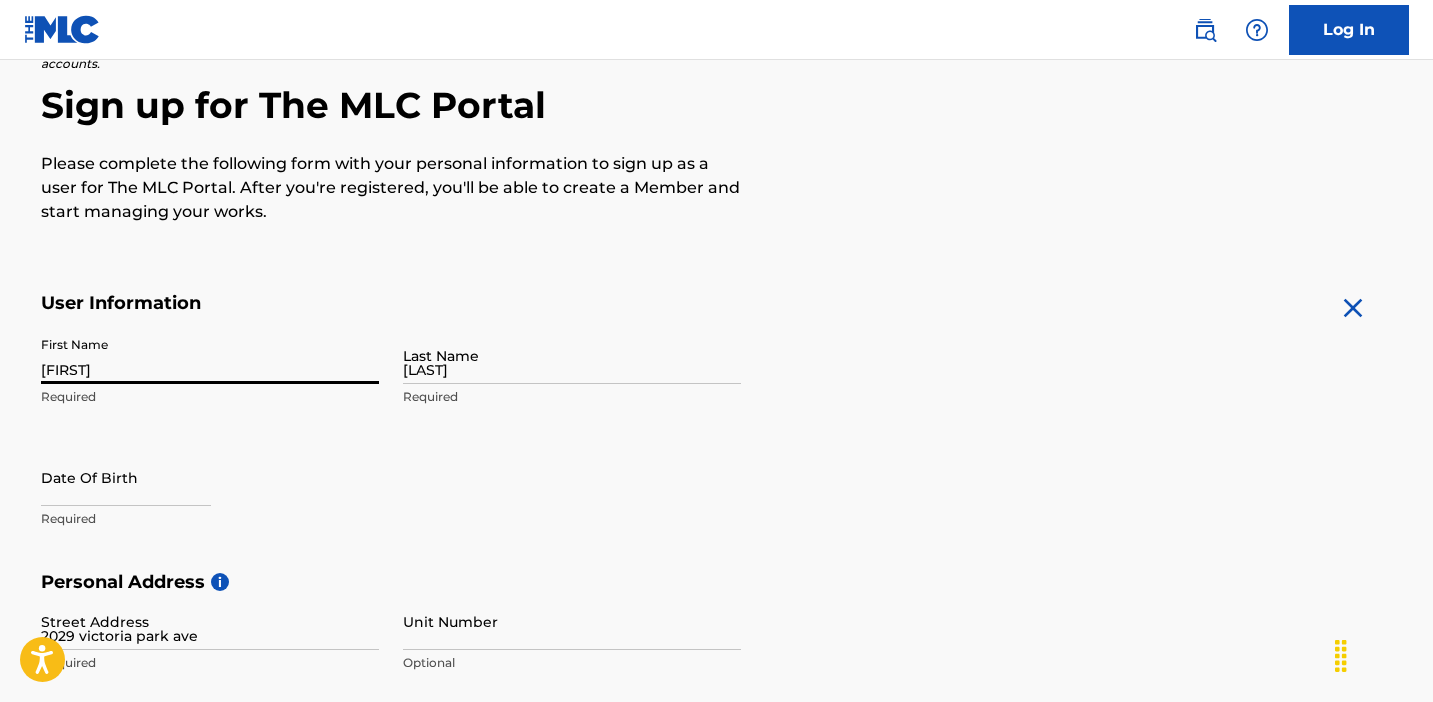 type on "unit" 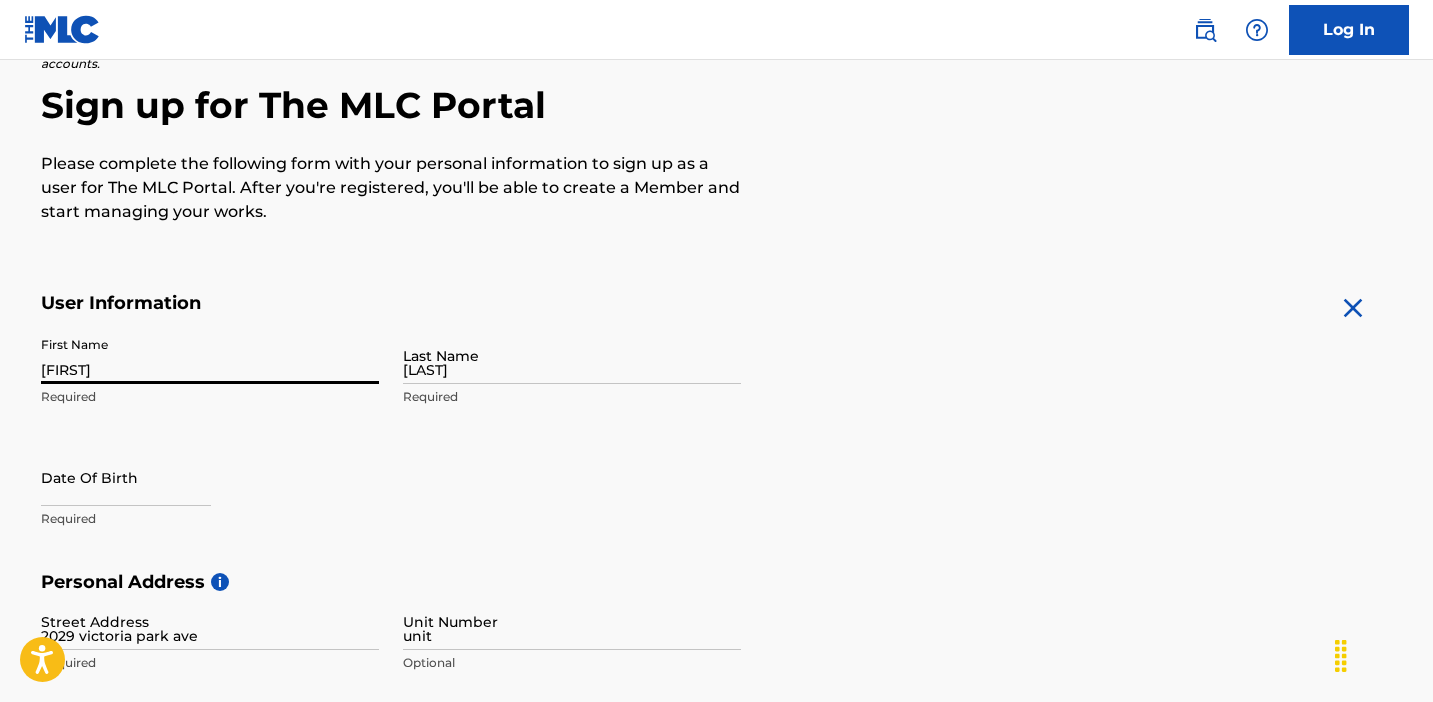 type on "[CITY]" 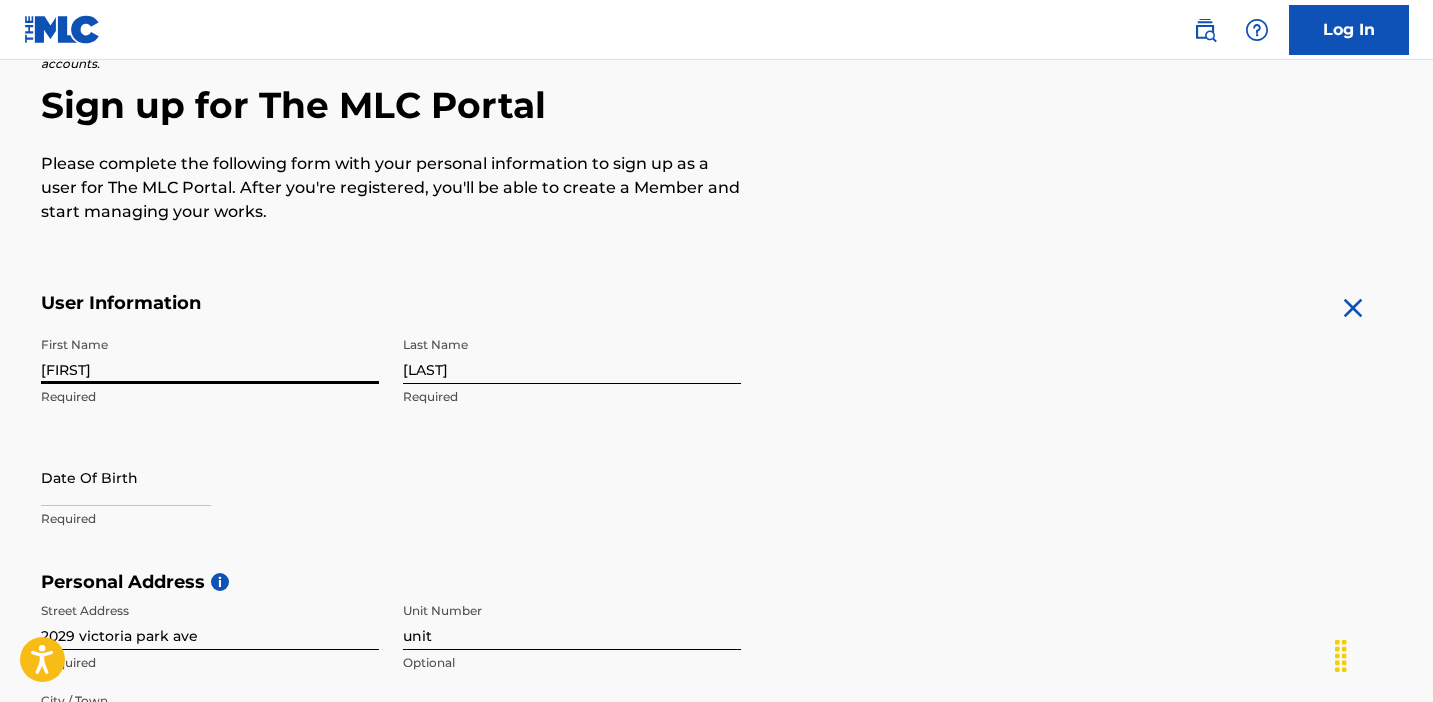scroll, scrollTop: 733, scrollLeft: 0, axis: vertical 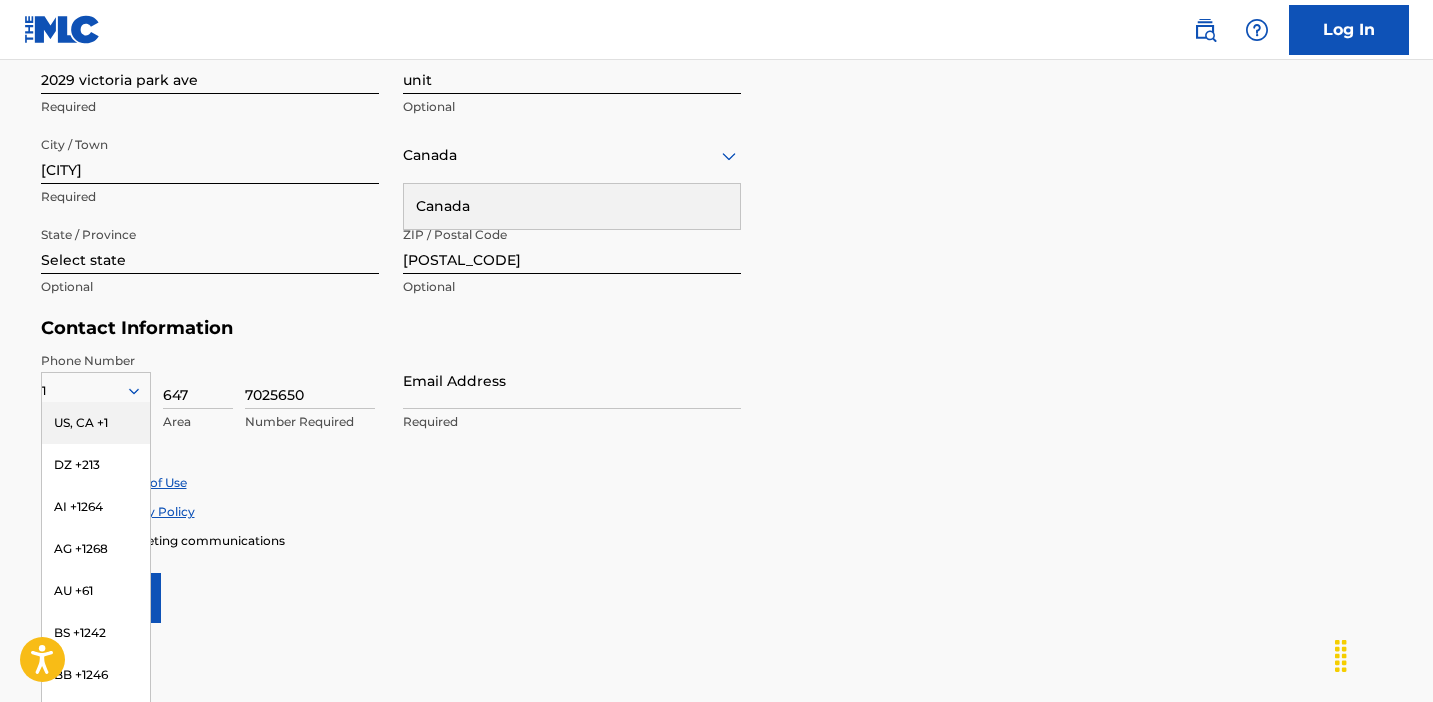 click on "Accept Terms of Use Accept Privacy Policy Enroll in marketing communications" at bounding box center (717, 511) 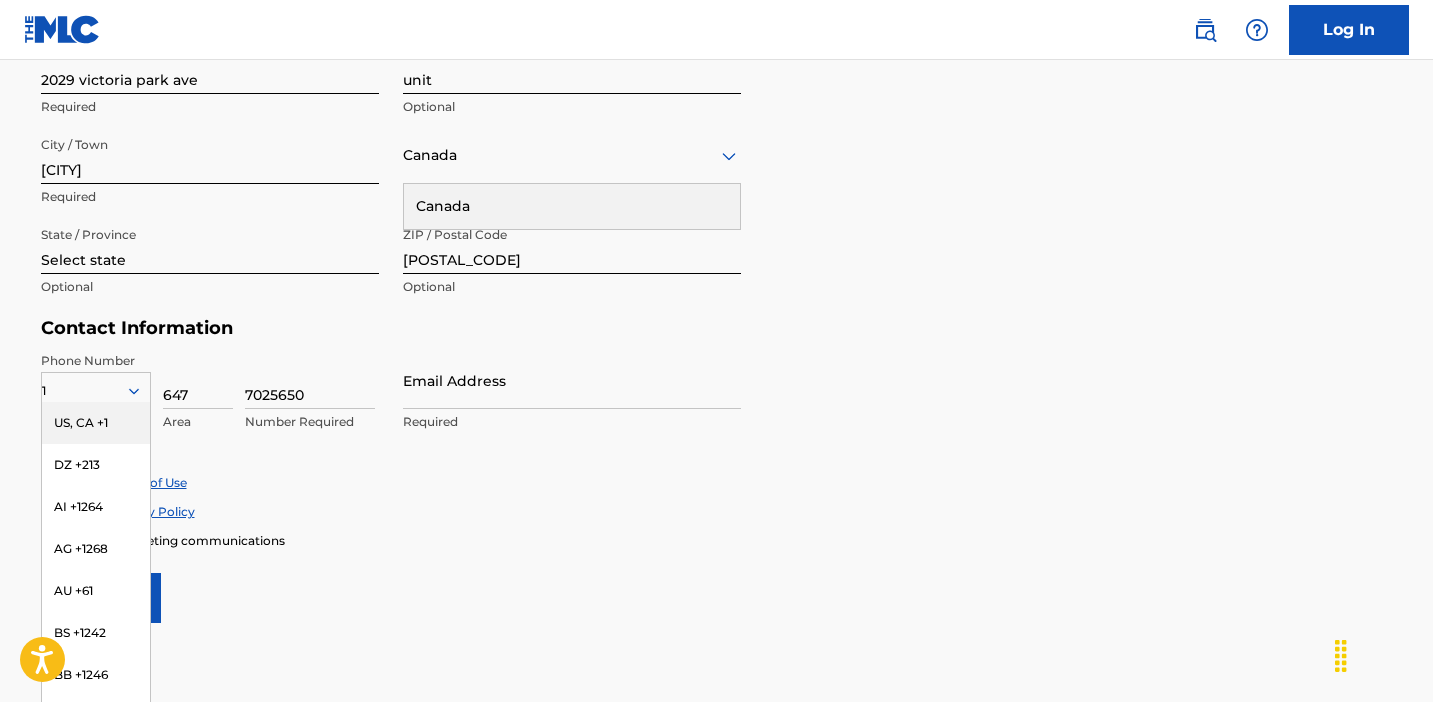 click on "Contact Information Phone Number 1 US, CA +1DZ +213 AI +1264 AG +1268 AU +61 BS +1242 BB +1246 BZ +501 BM +1441 BO +591 KY +1345 DM +1767 DO +1809 ER +291 ET +251 GA +241 GD +1473 IN +91 JM +1876 JP +81 LV +371 LB +961 LR +231 LY +218 MG +261 FM +691 ME, RS +381 MS +1664 MA, EH +212 NL +31 PE +51 PT +351 KN +1869 LC +1758 VC +1784 SN +221 SK +421 CH +41 TT +1868 TN +216 TC +1649 AE +971 VG +1284 WF +681 Country Required 647 Area 7025650 Number Required Email Address Required" at bounding box center (391, 395) 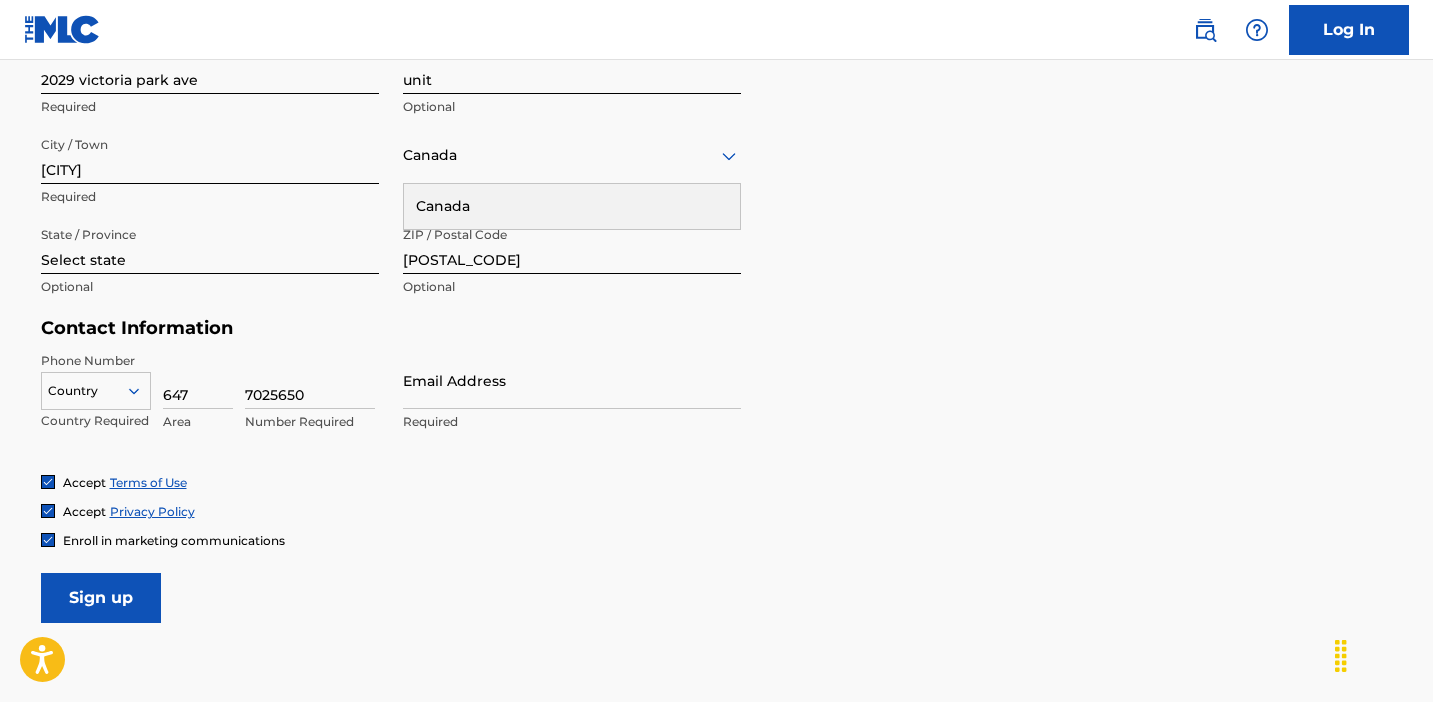 click 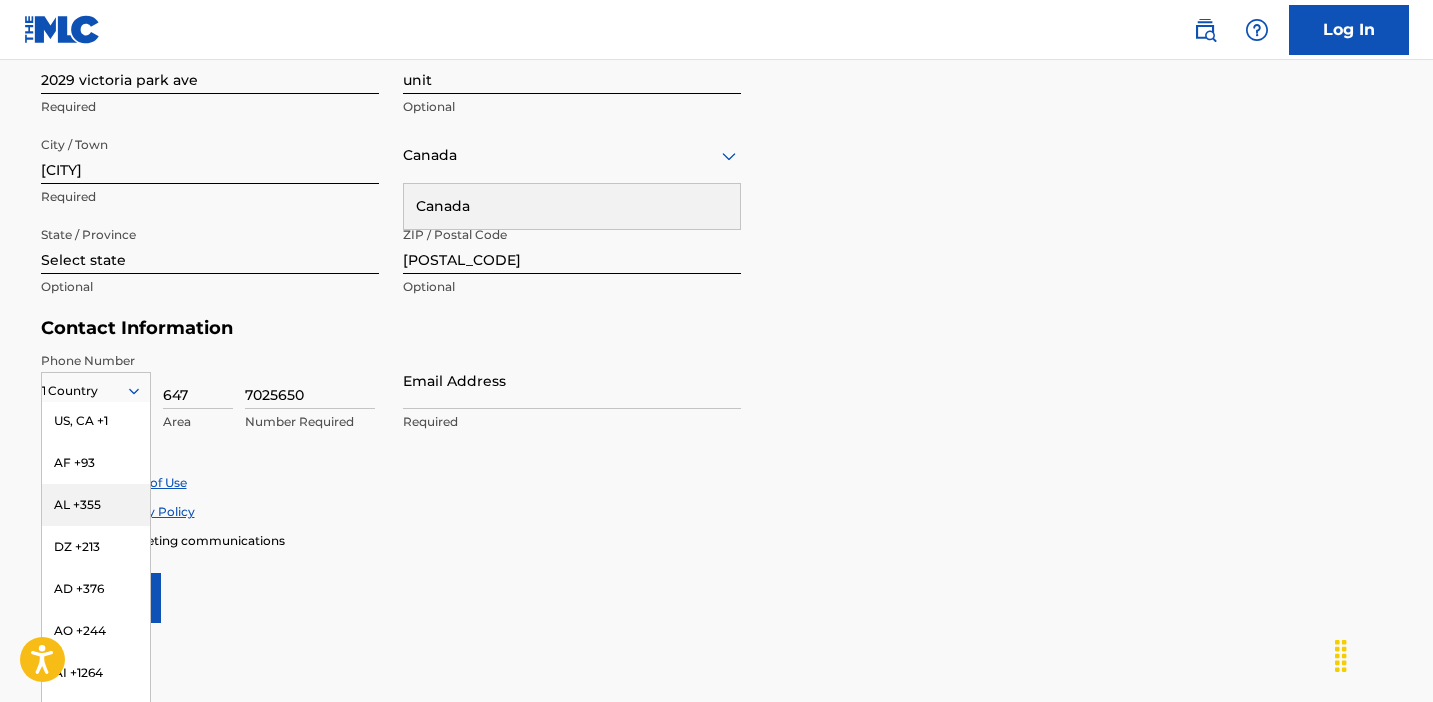 scroll, scrollTop: 0, scrollLeft: 0, axis: both 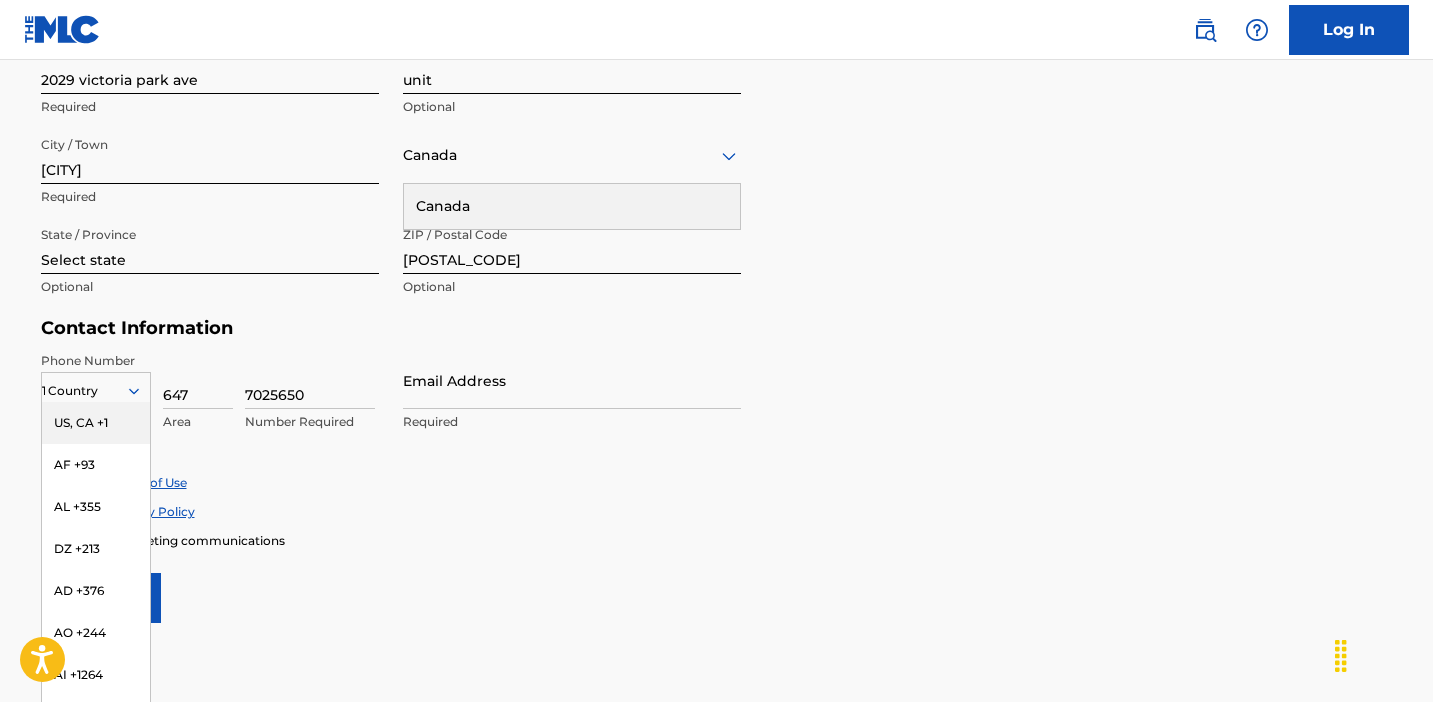 click on "US, CA +1" at bounding box center [96, 423] 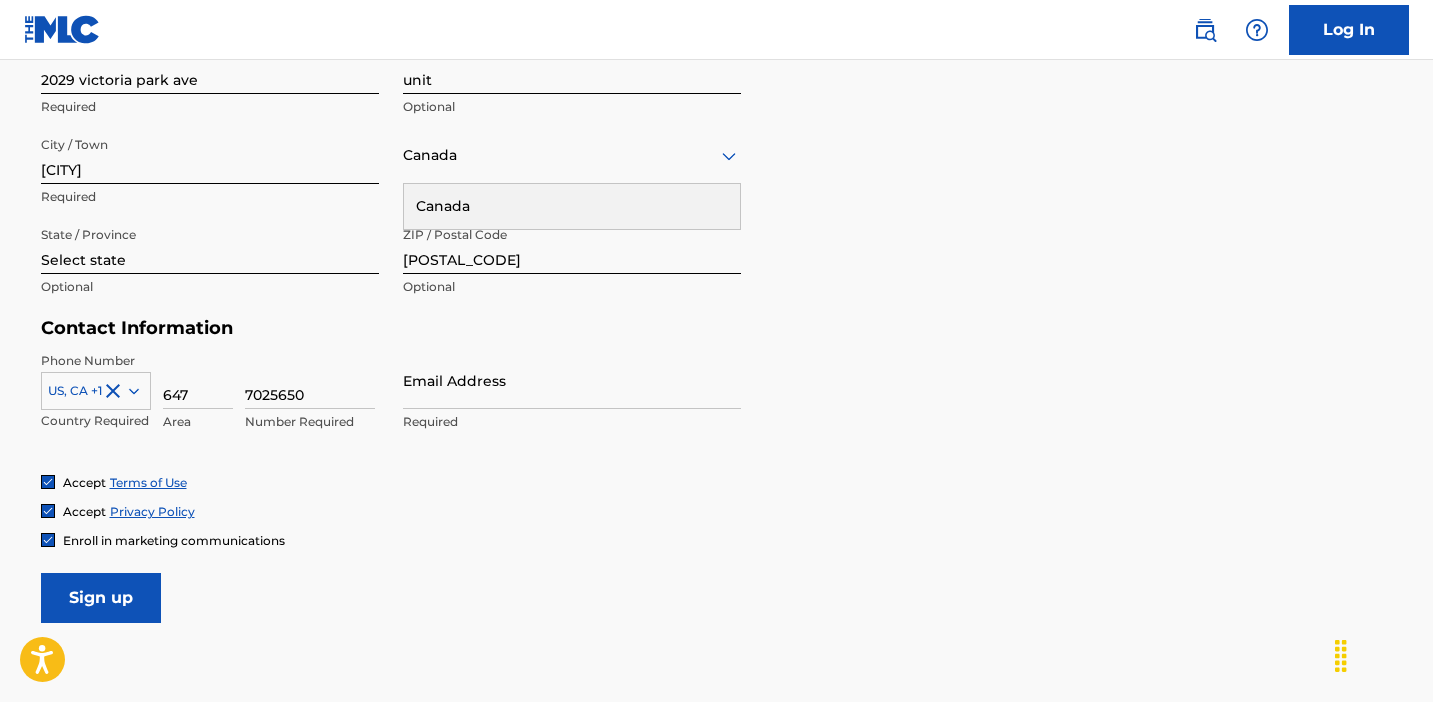 click on "647" at bounding box center (198, 380) 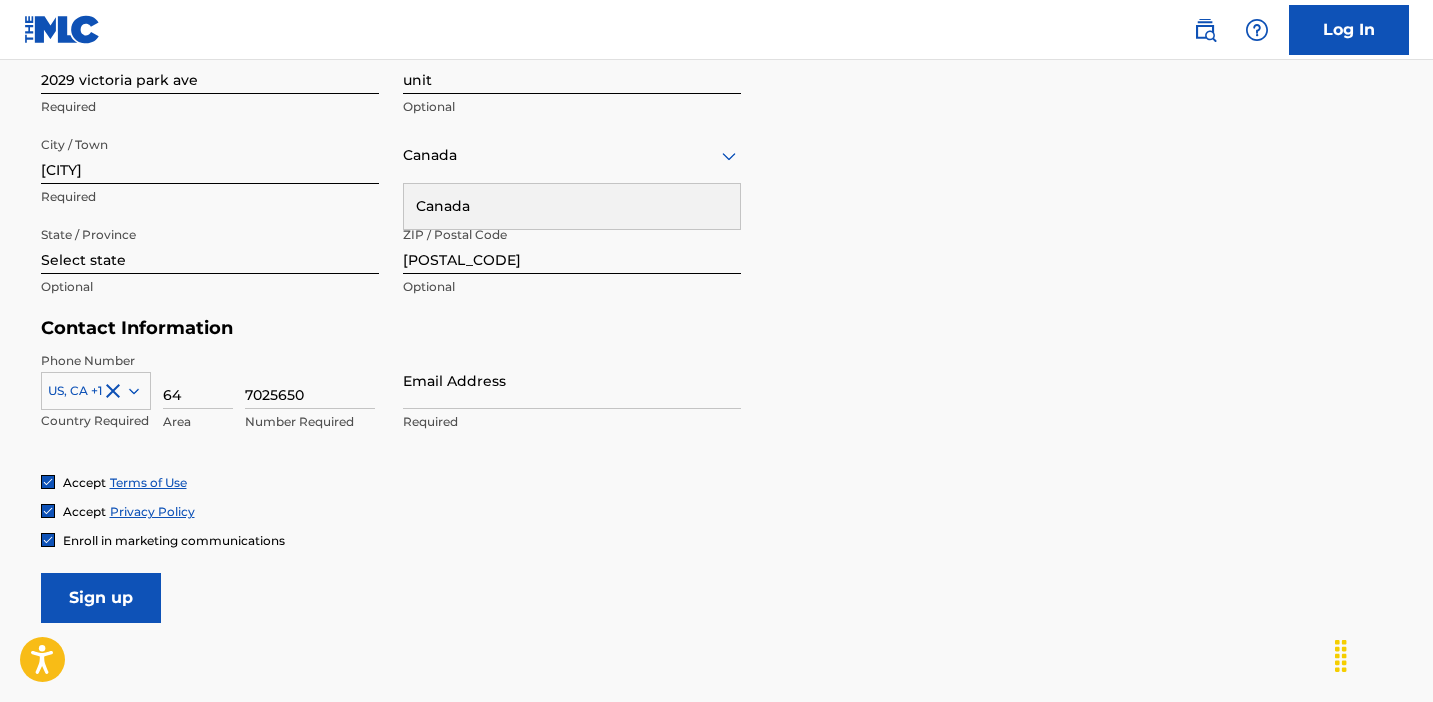 type on "6" 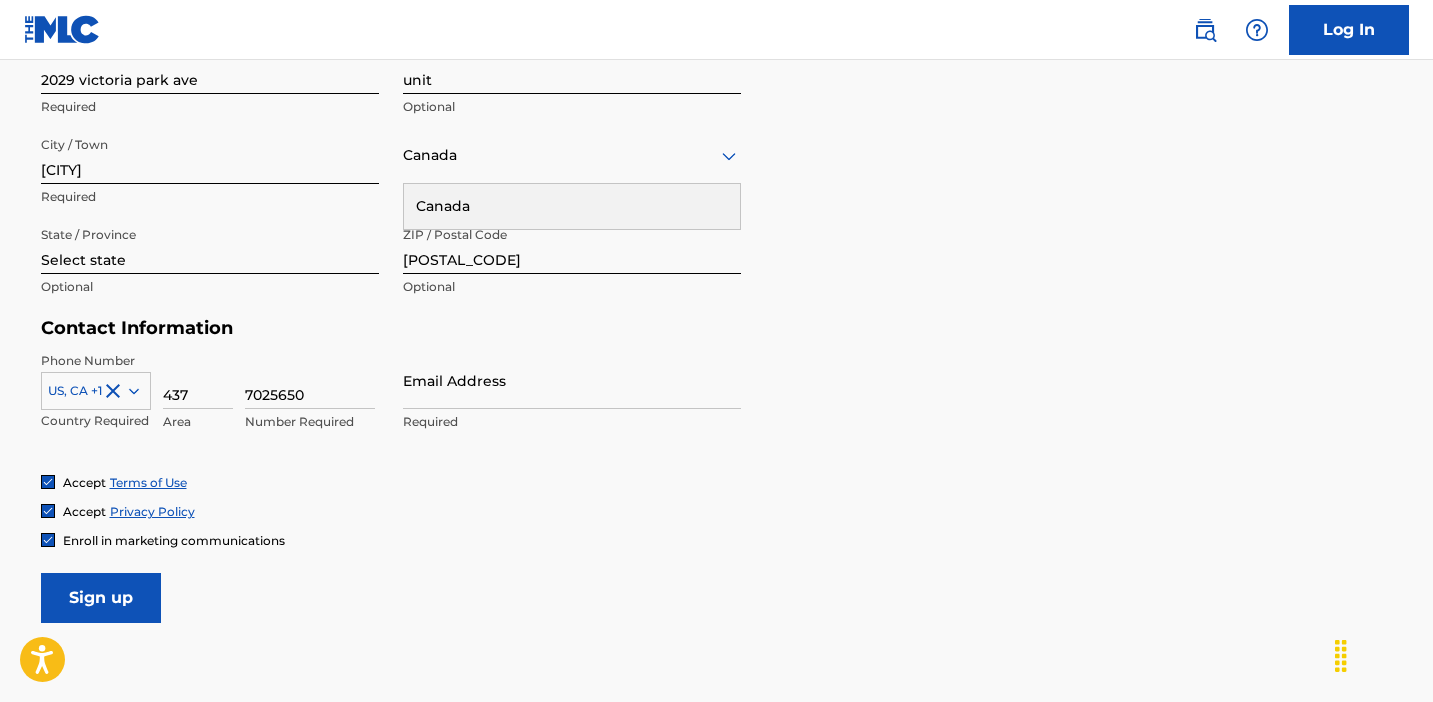 type on "437" 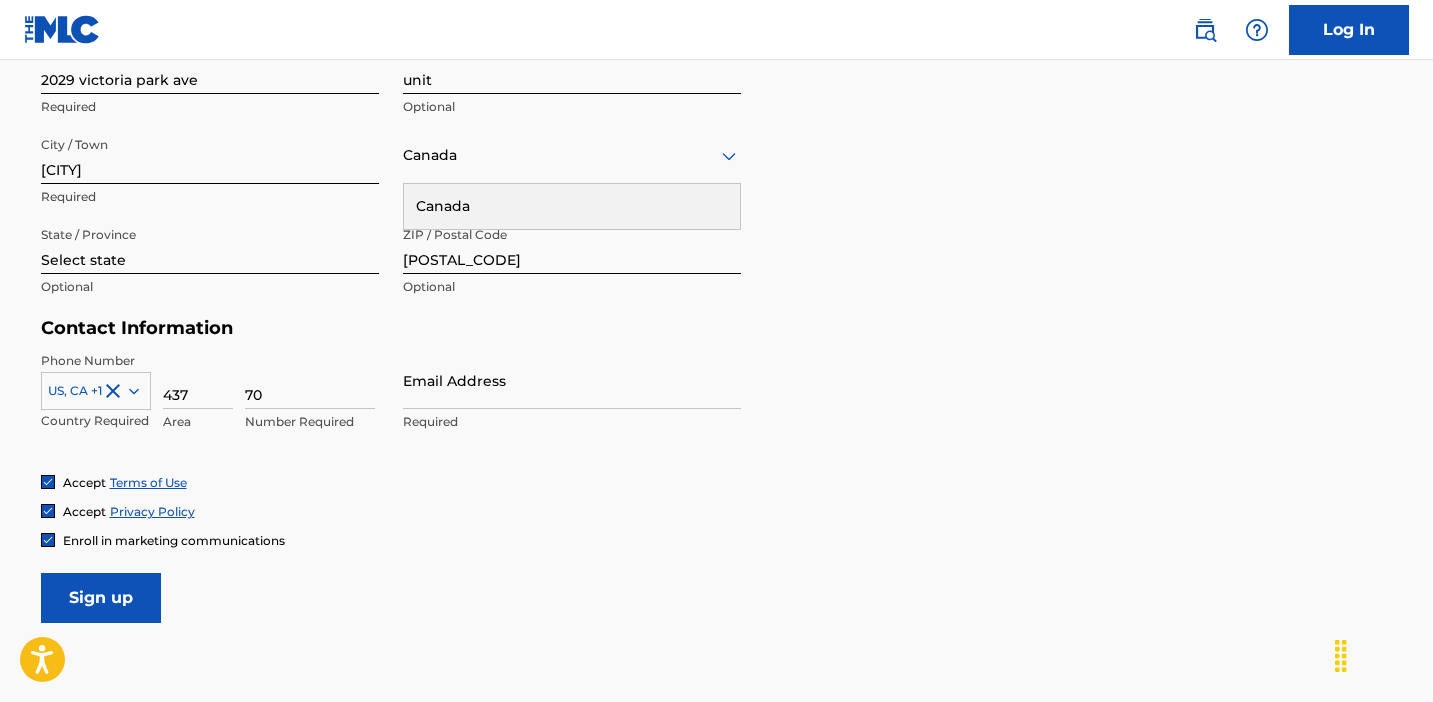 type on "7" 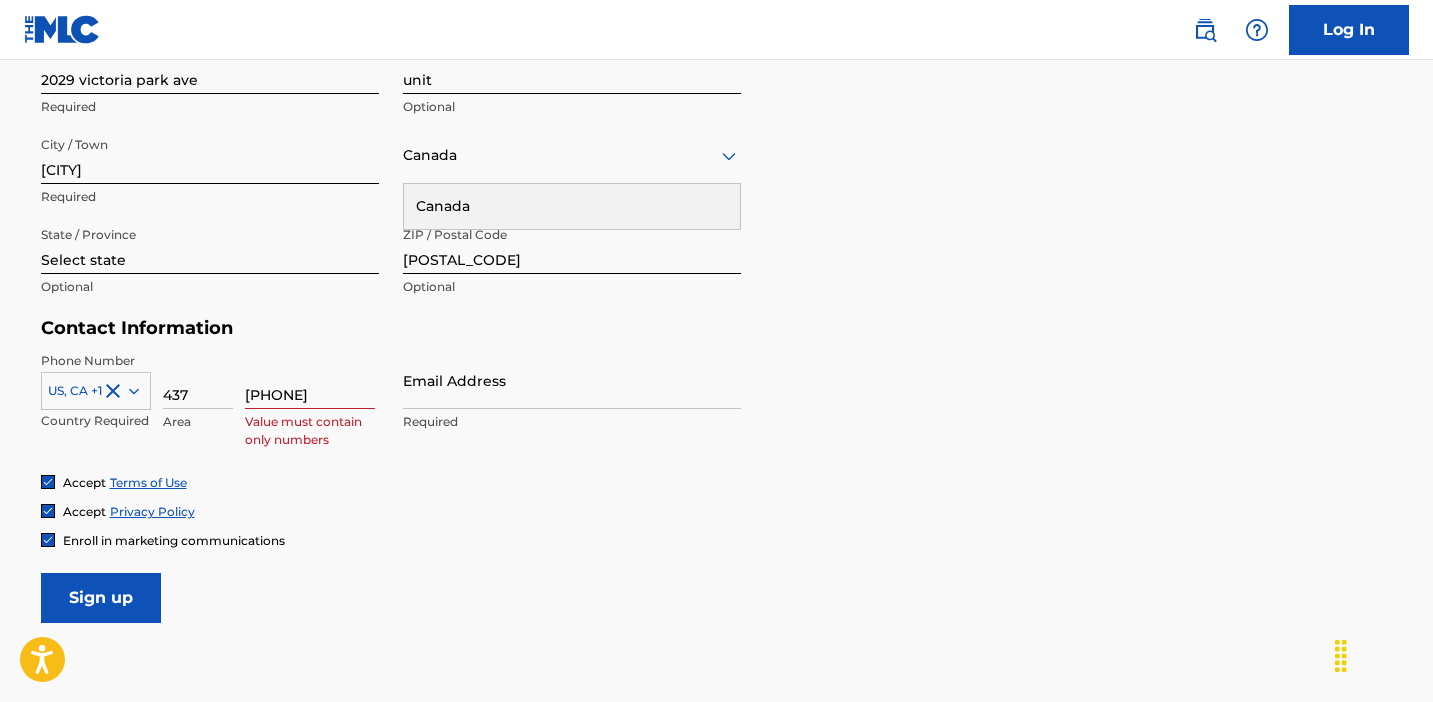 type on "[PHONE]" 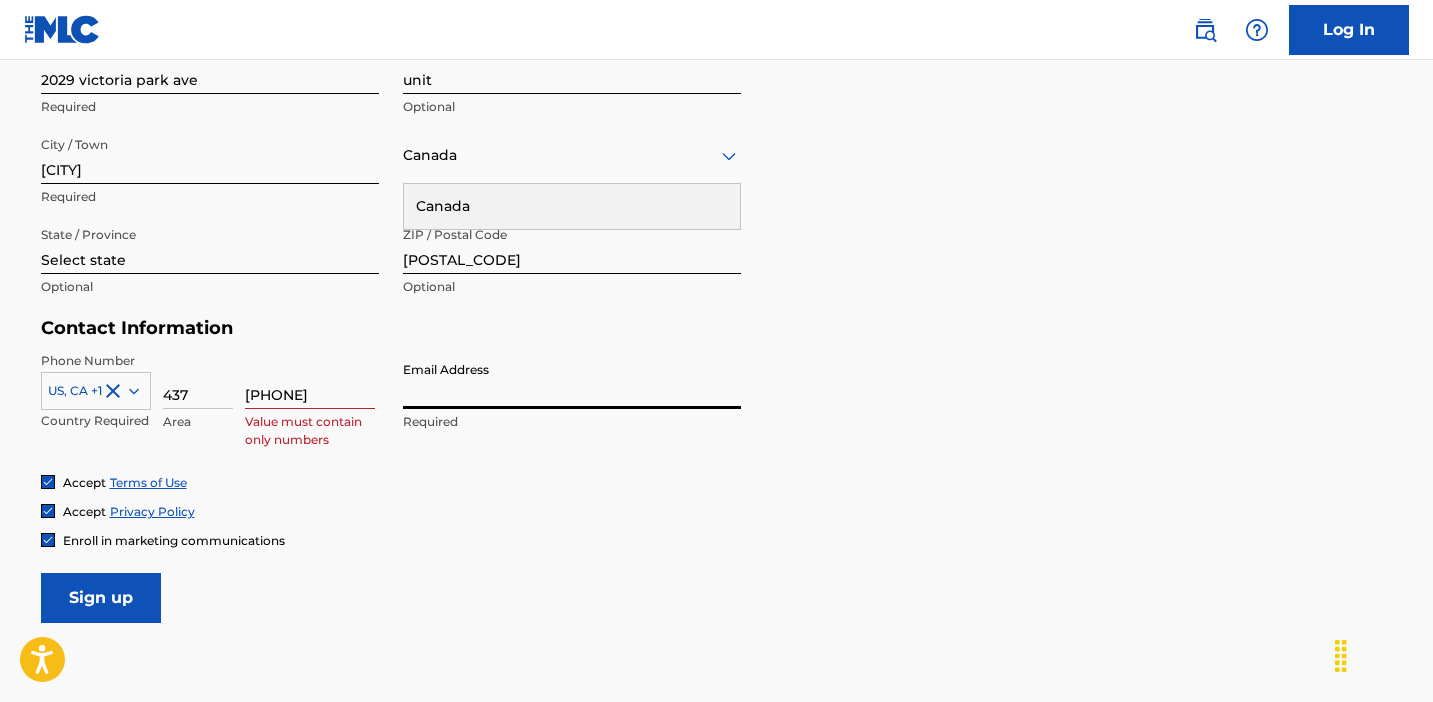 type on "[EMAIL]" 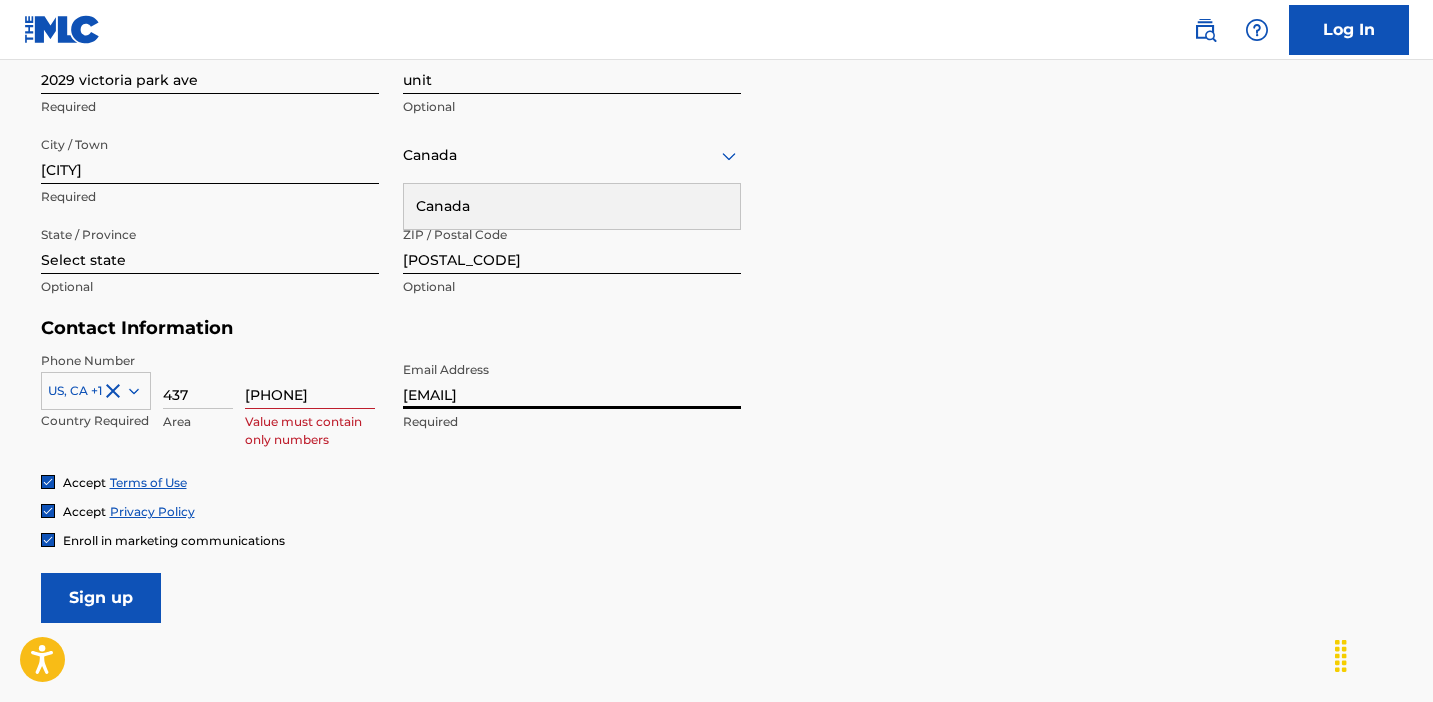 click on "Sign up" at bounding box center (101, 598) 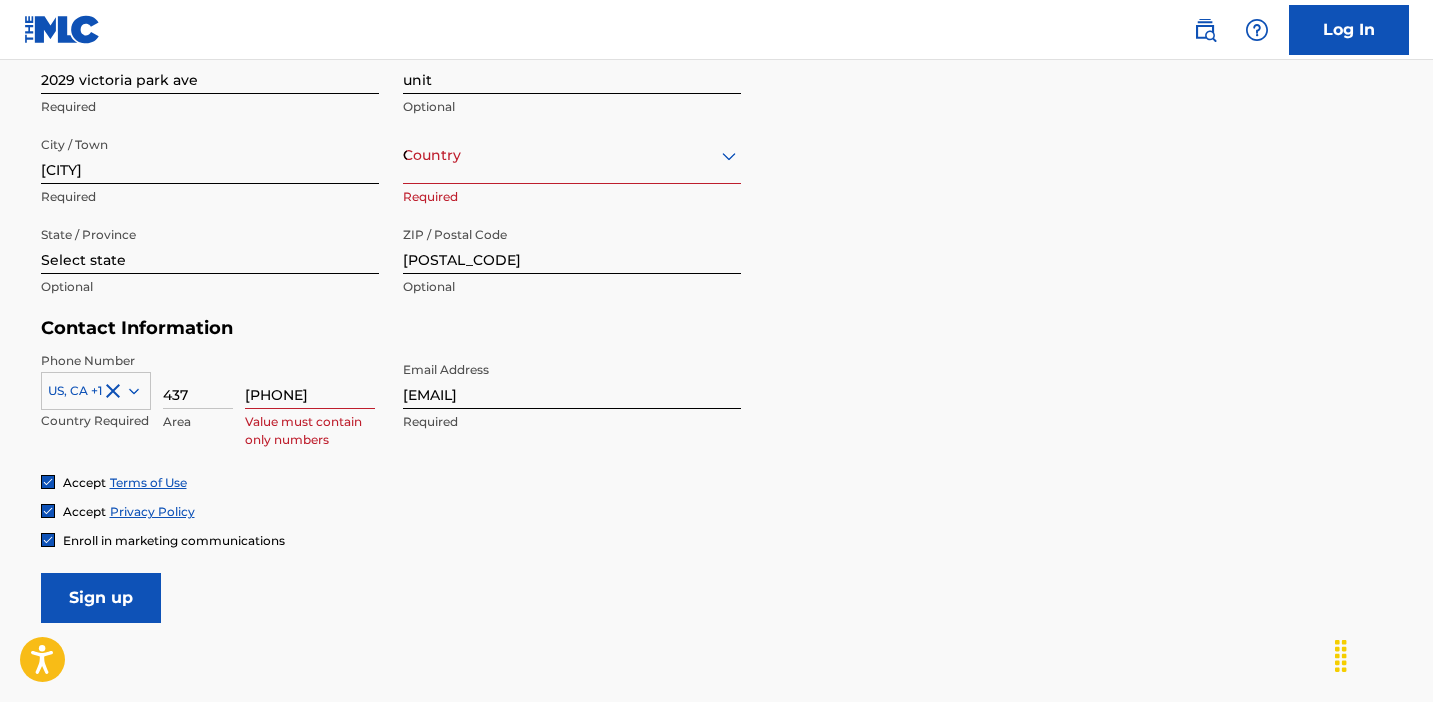 click on "Sign up" at bounding box center [101, 598] 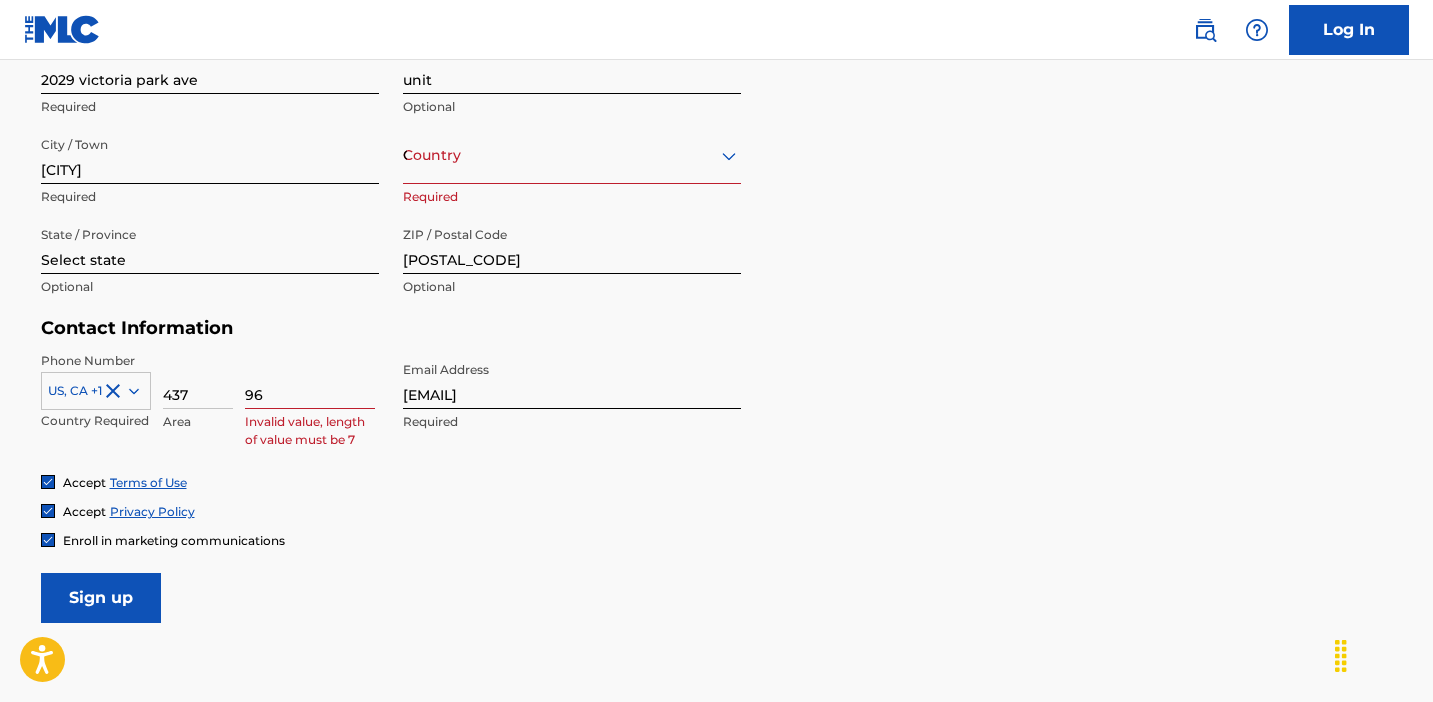 type on "9" 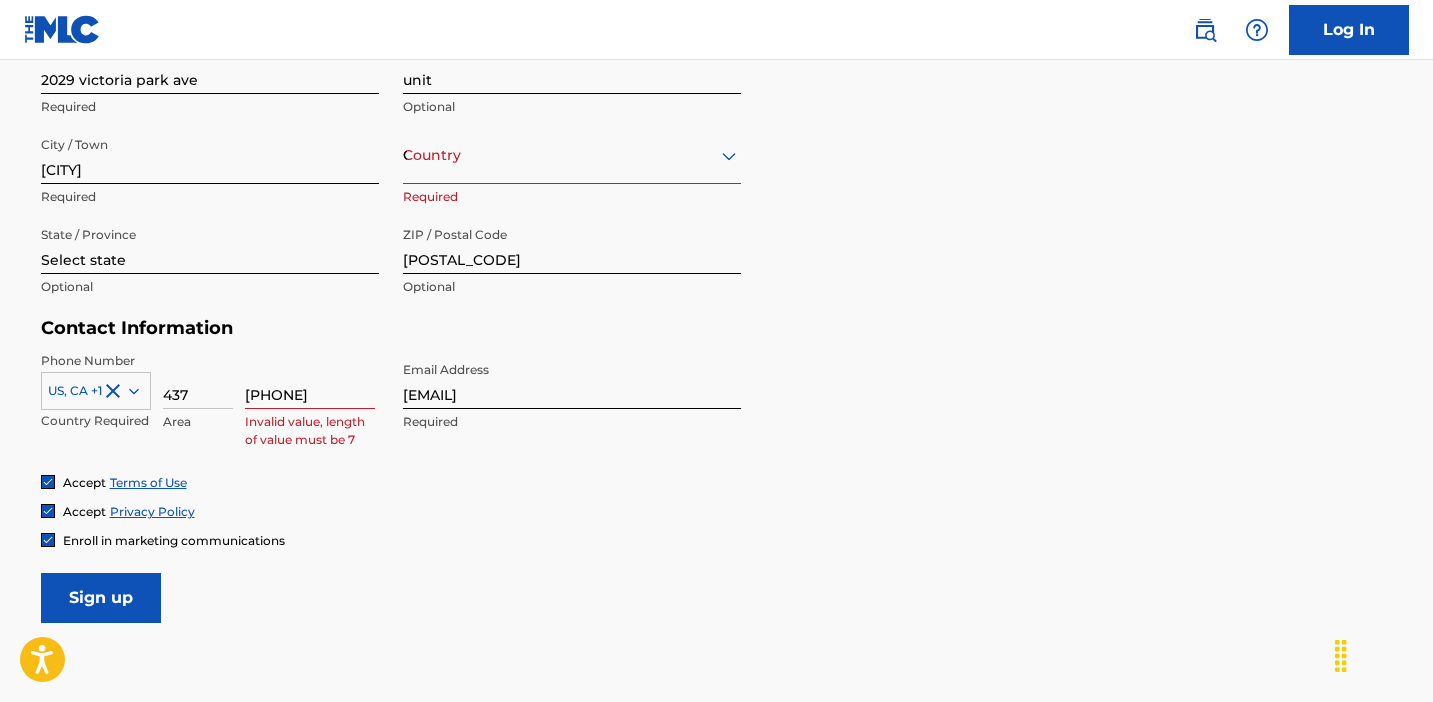type on "Canada" 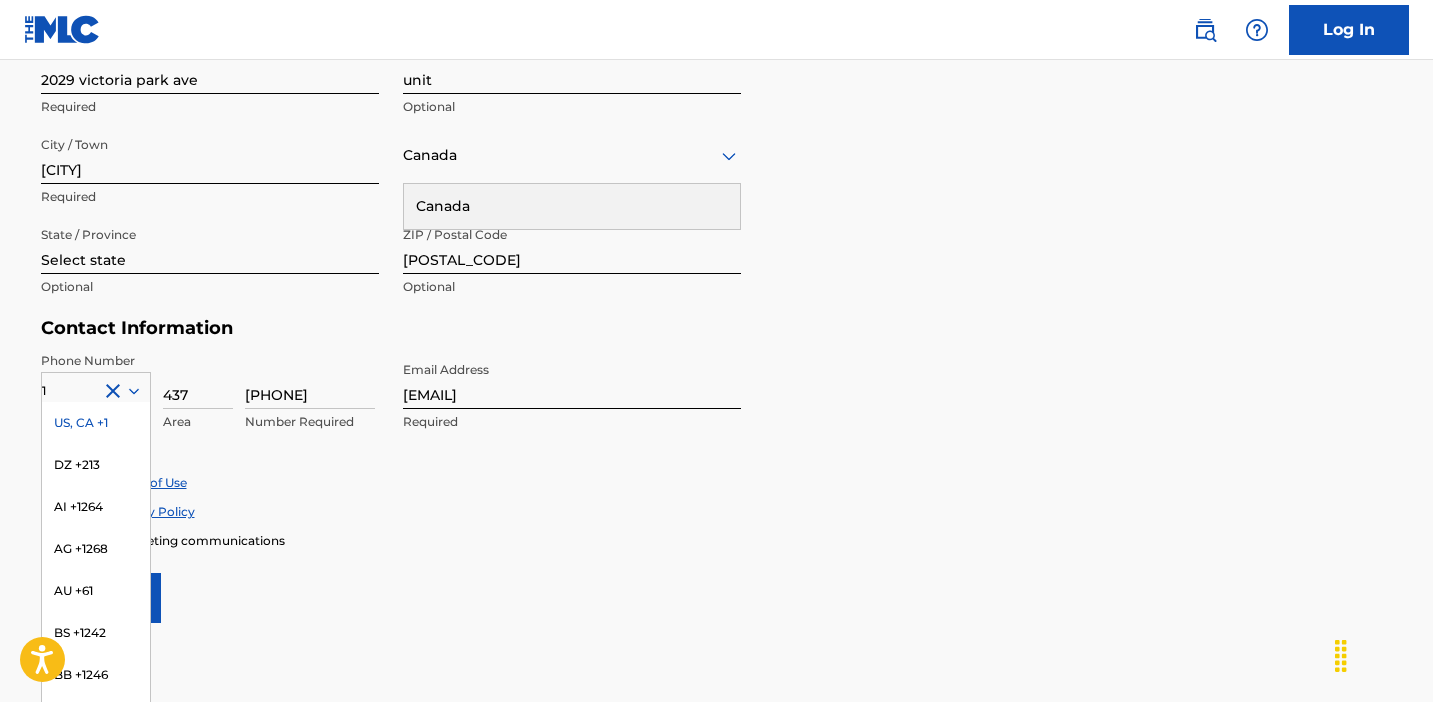 click on "US, CA +1" at bounding box center [96, 423] 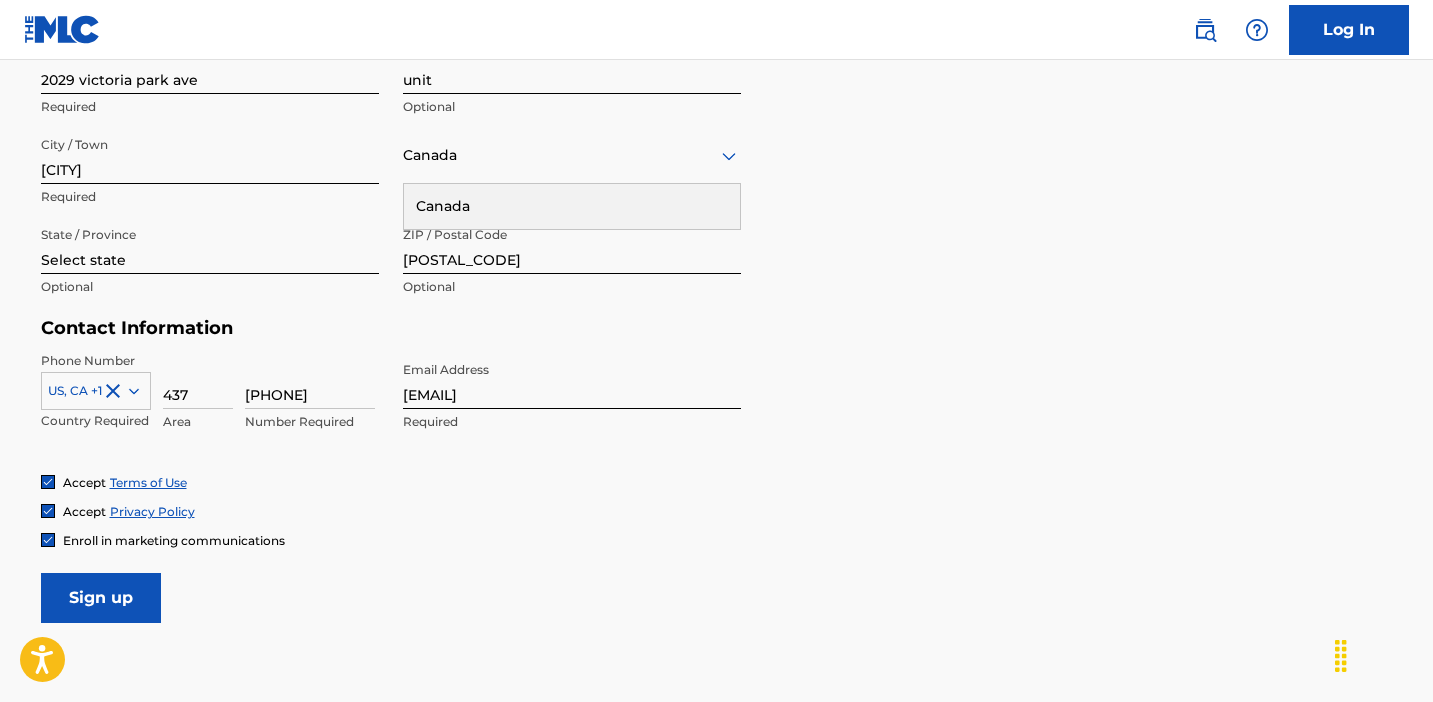 click on "Sign up" at bounding box center [101, 598] 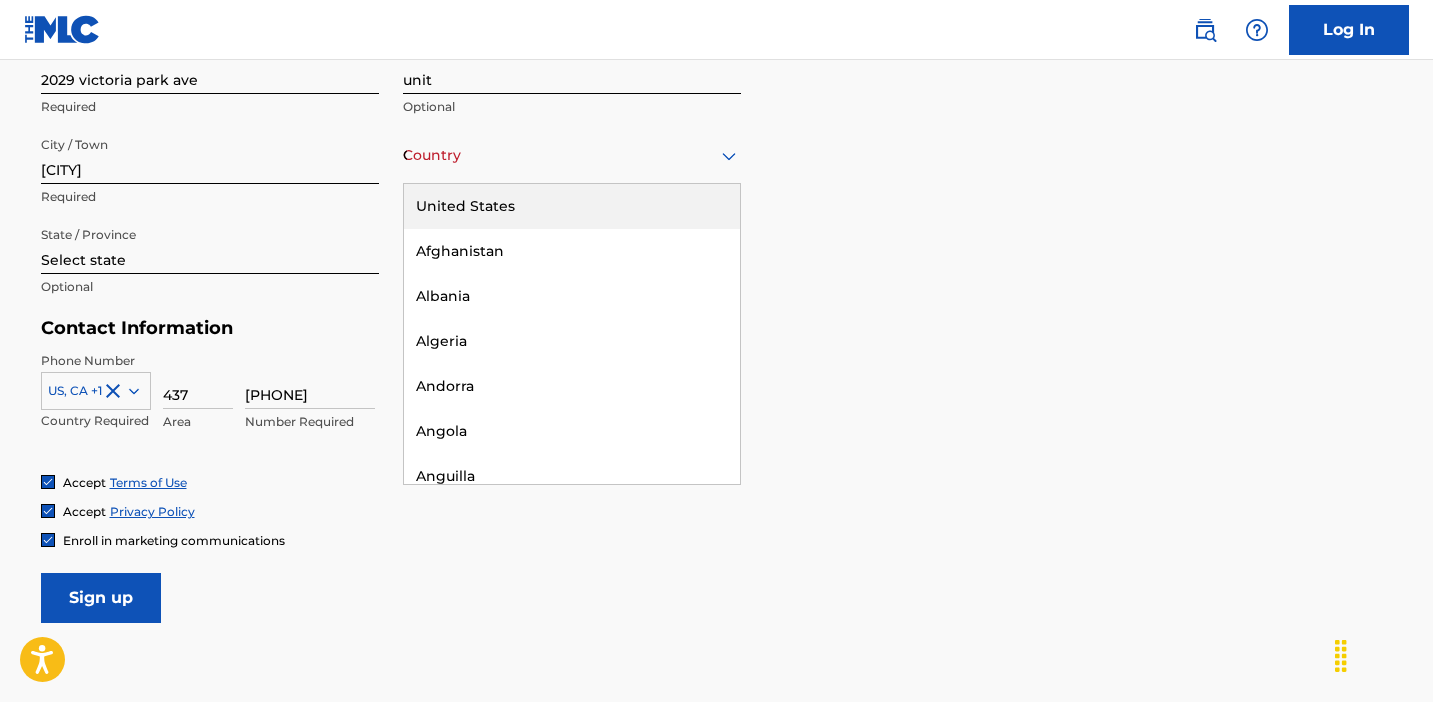 click 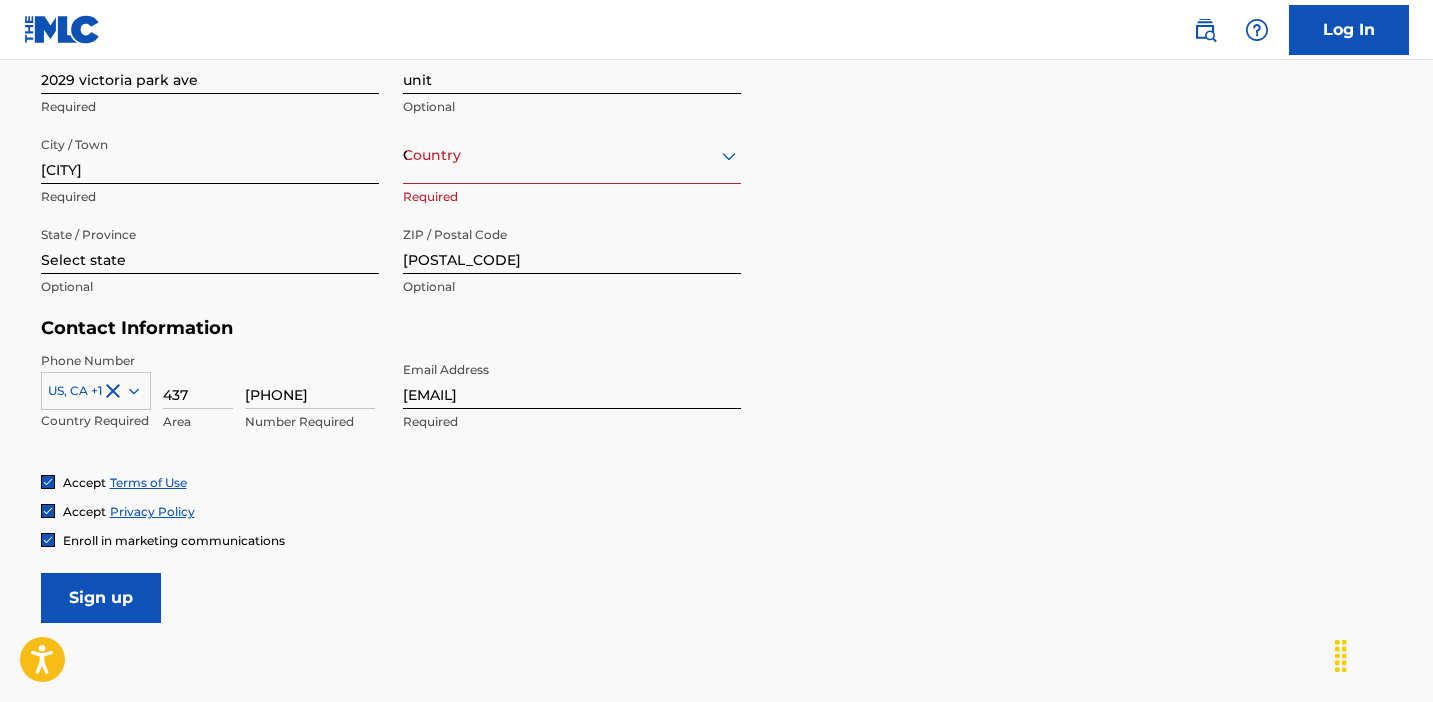 click on "Personal Address i Street Address 2029 victoria park ave Required Unit Number unit Optional City / Town [CITY] Required Country Canada Required State / Province Select state Optional ZIP / Postal Code [POSTAL_CODE] Optional" at bounding box center (717, 166) 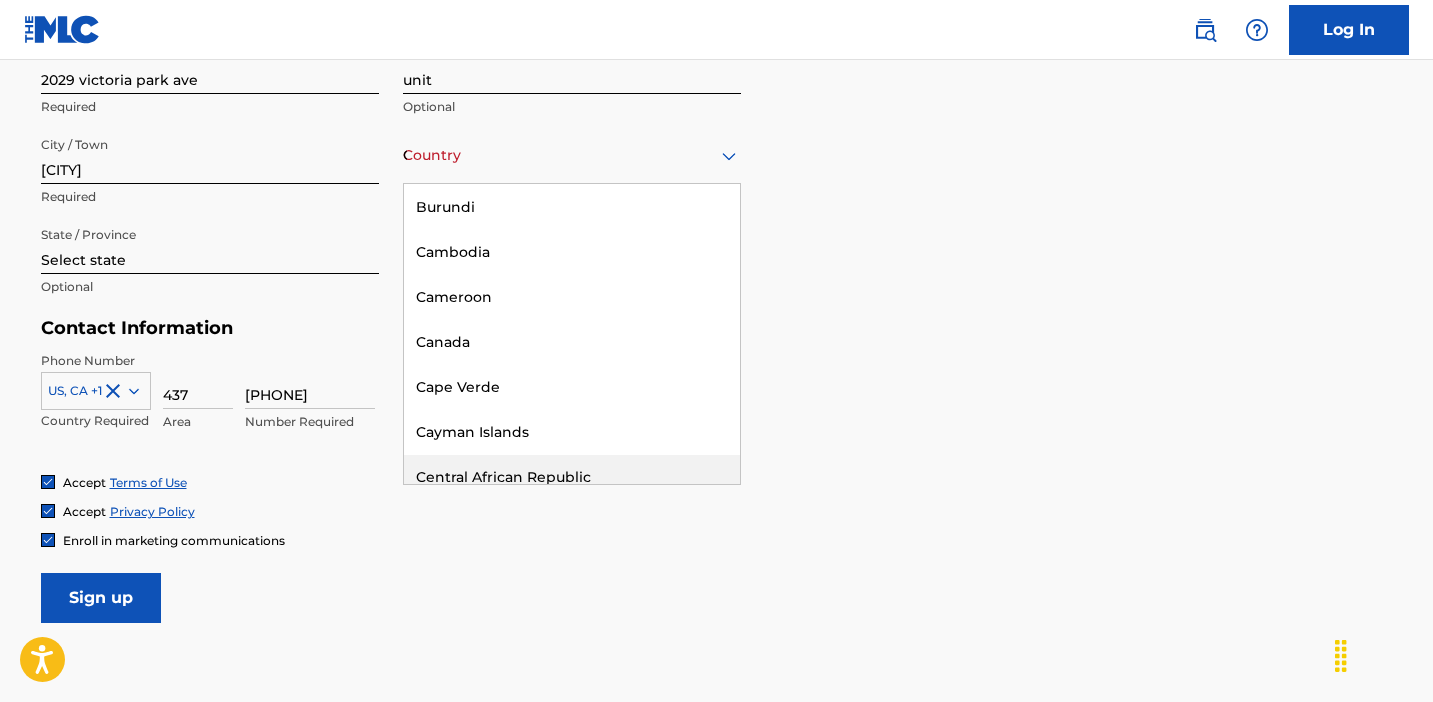 scroll, scrollTop: 1390, scrollLeft: 0, axis: vertical 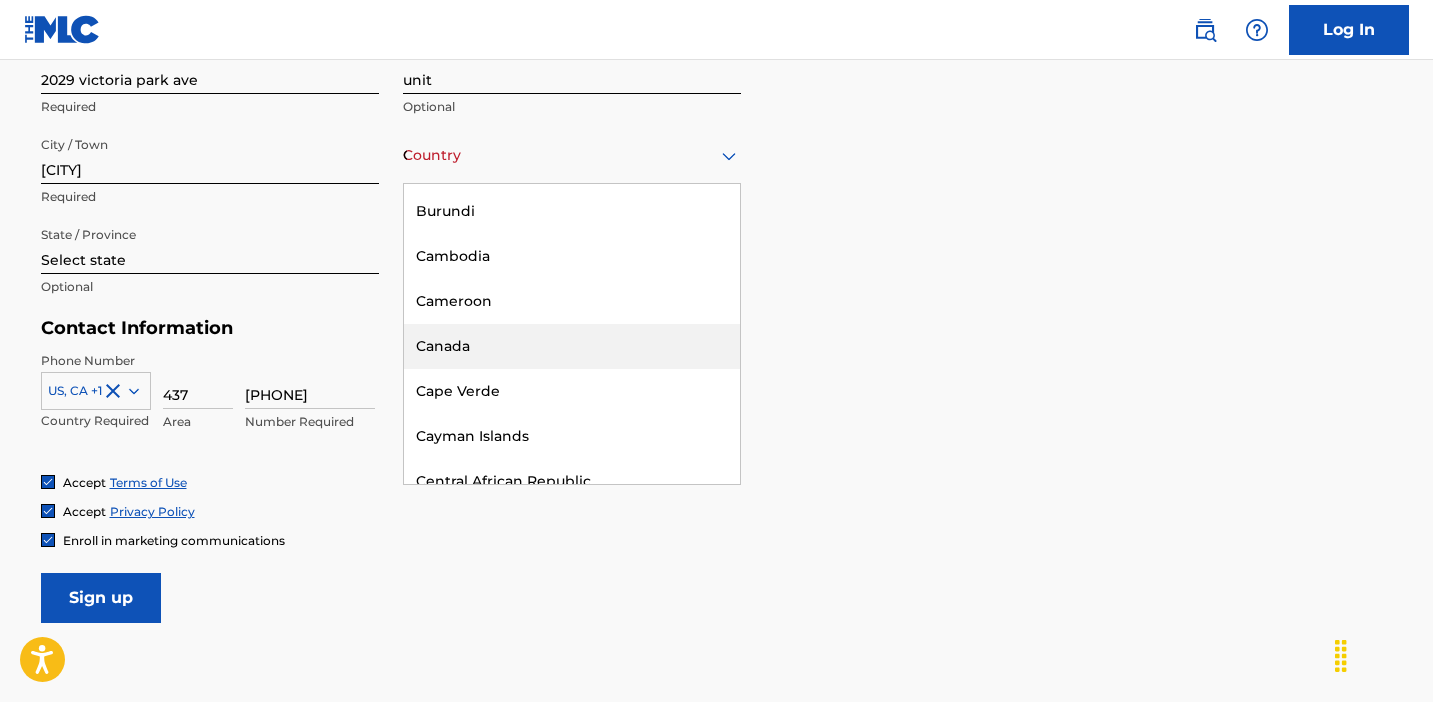 click on "Canada" at bounding box center (572, 346) 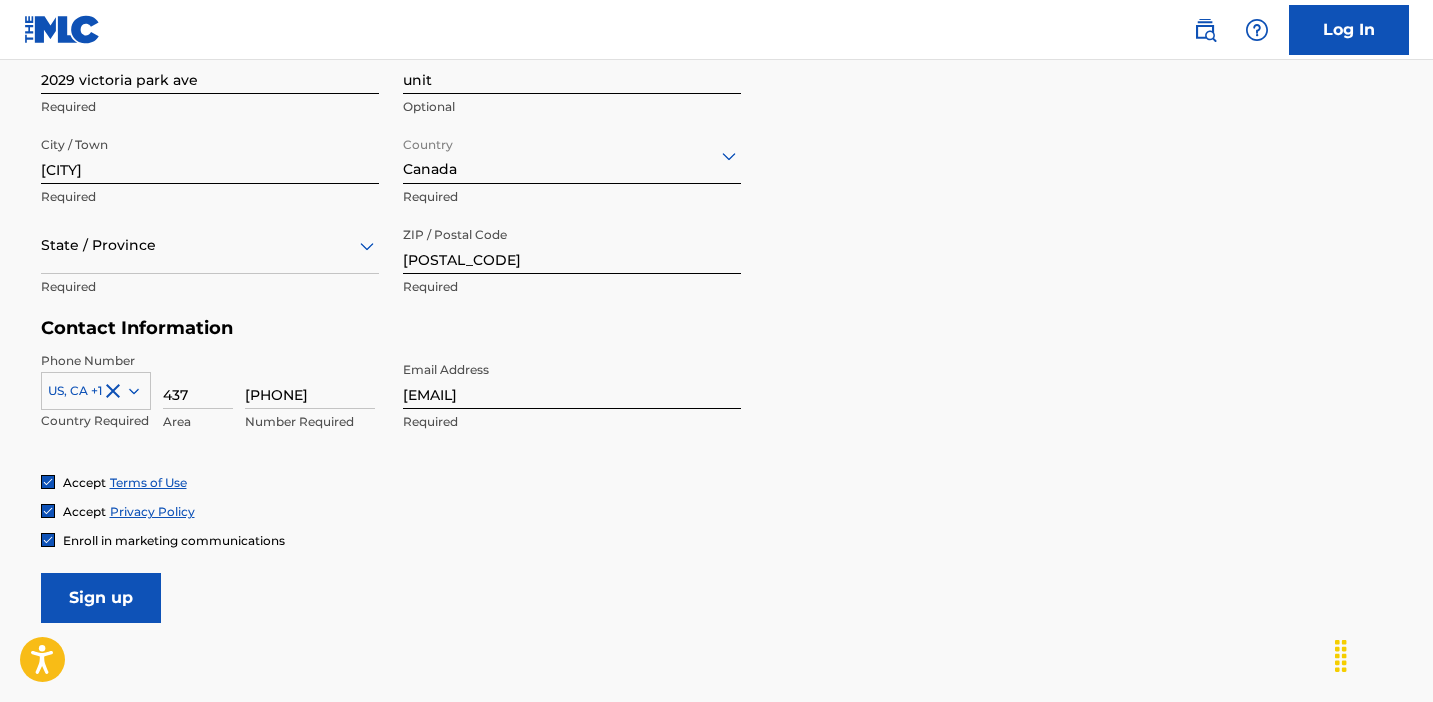 click on "Sign up" at bounding box center (101, 598) 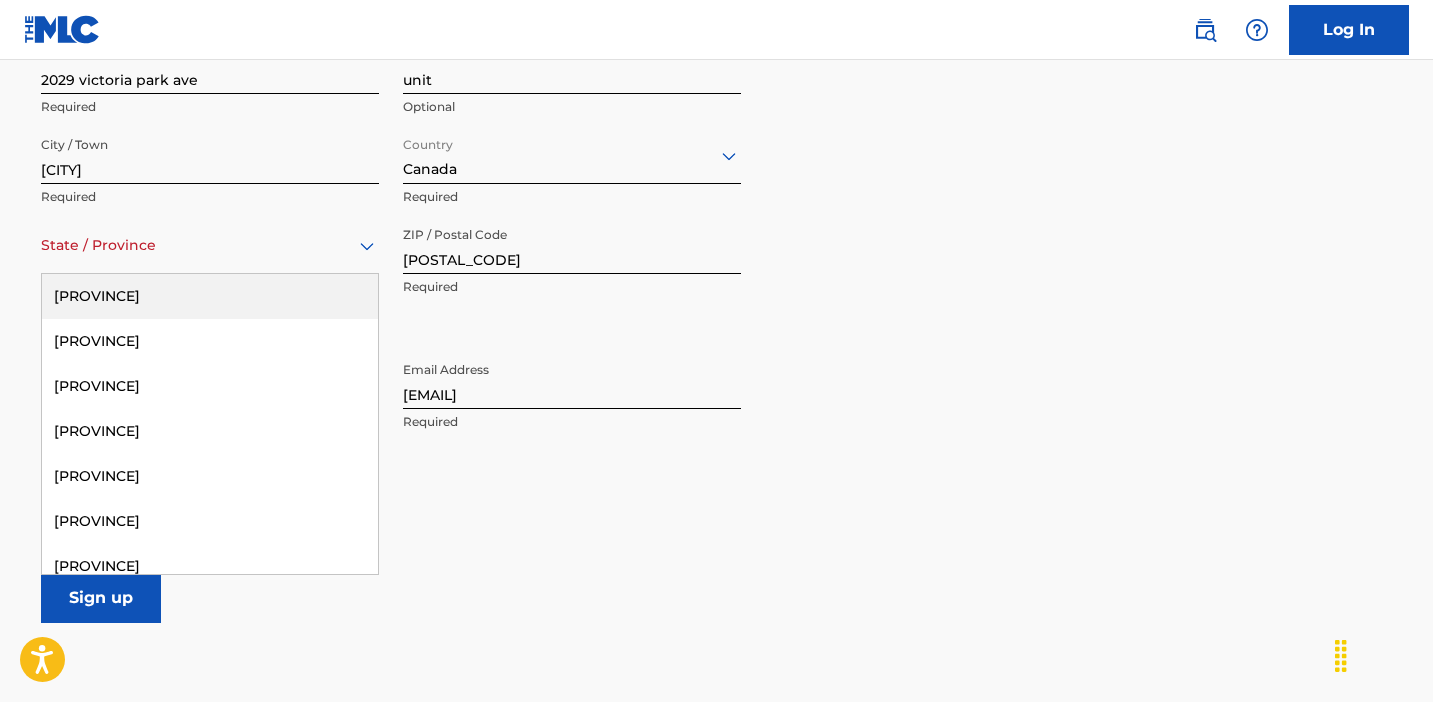 click 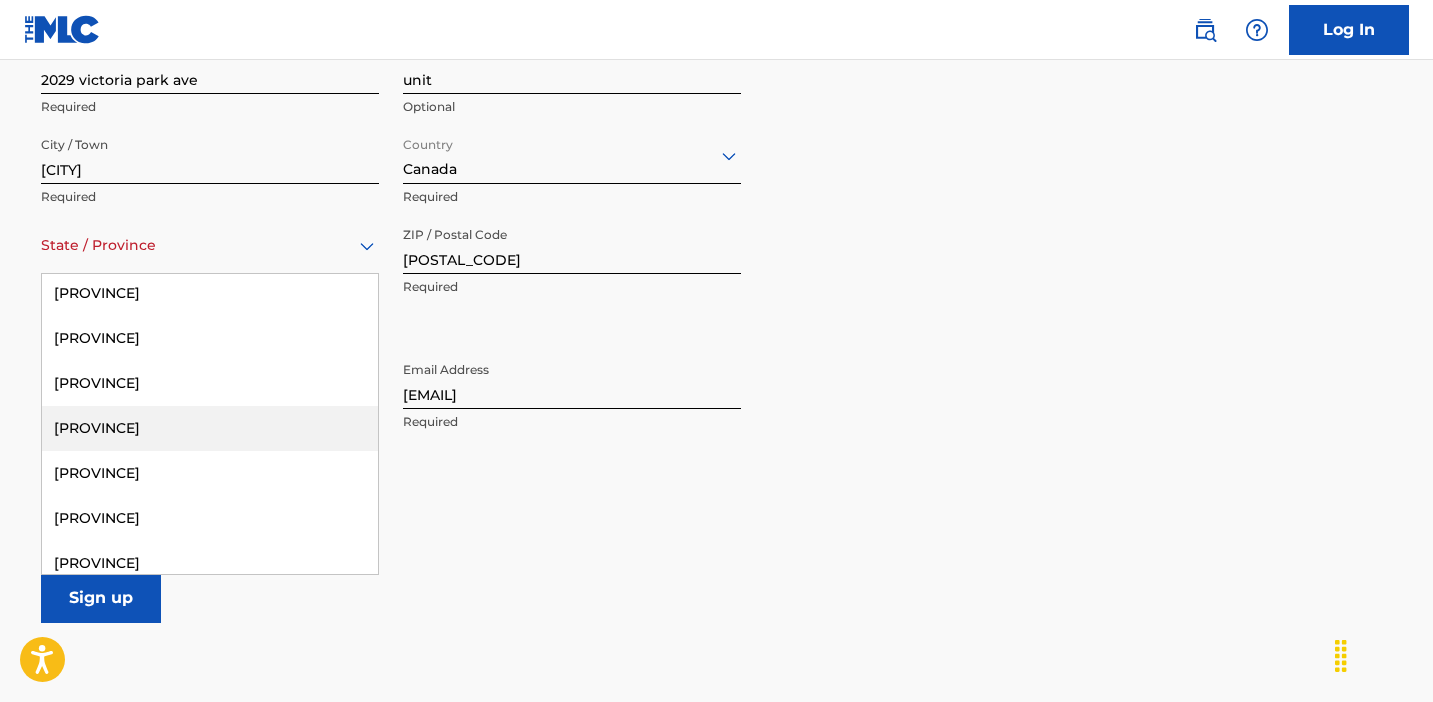 scroll, scrollTop: 272, scrollLeft: 0, axis: vertical 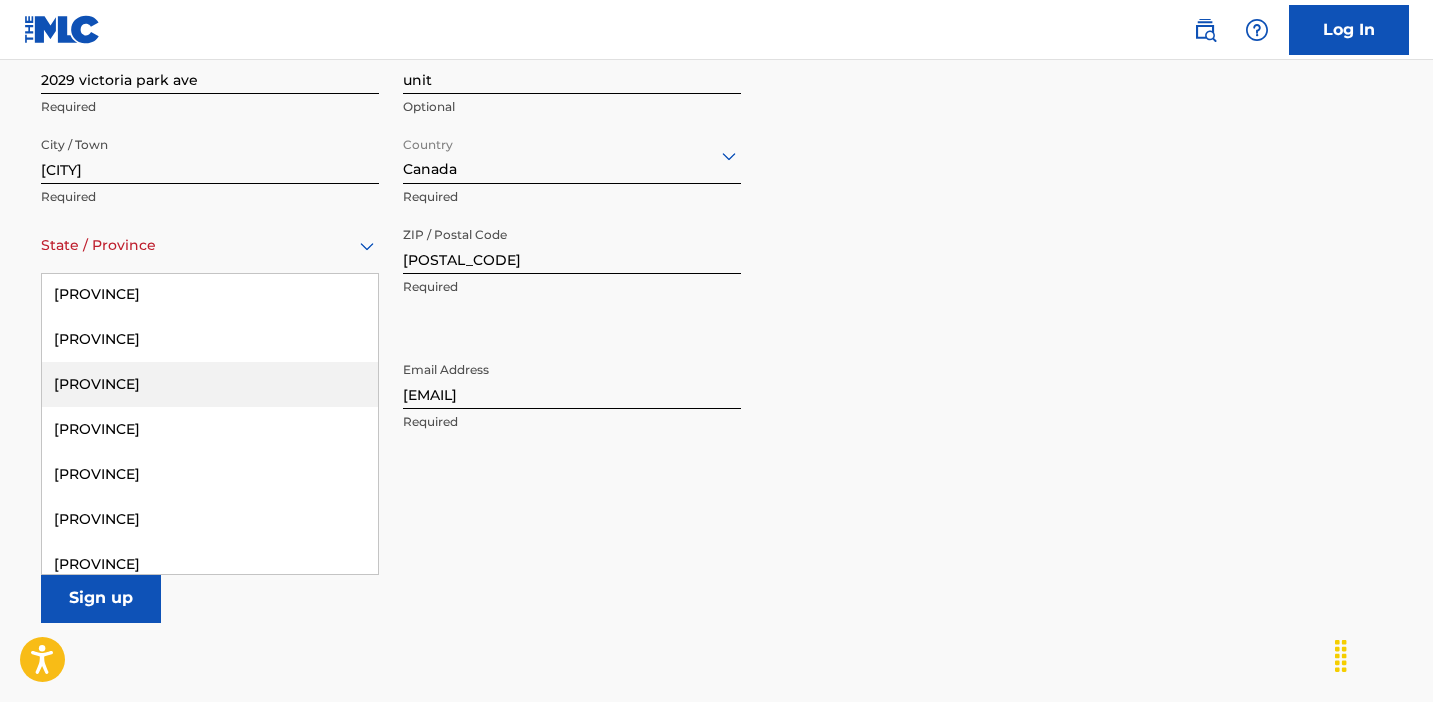 click on "[PROVINCE]" at bounding box center (210, 384) 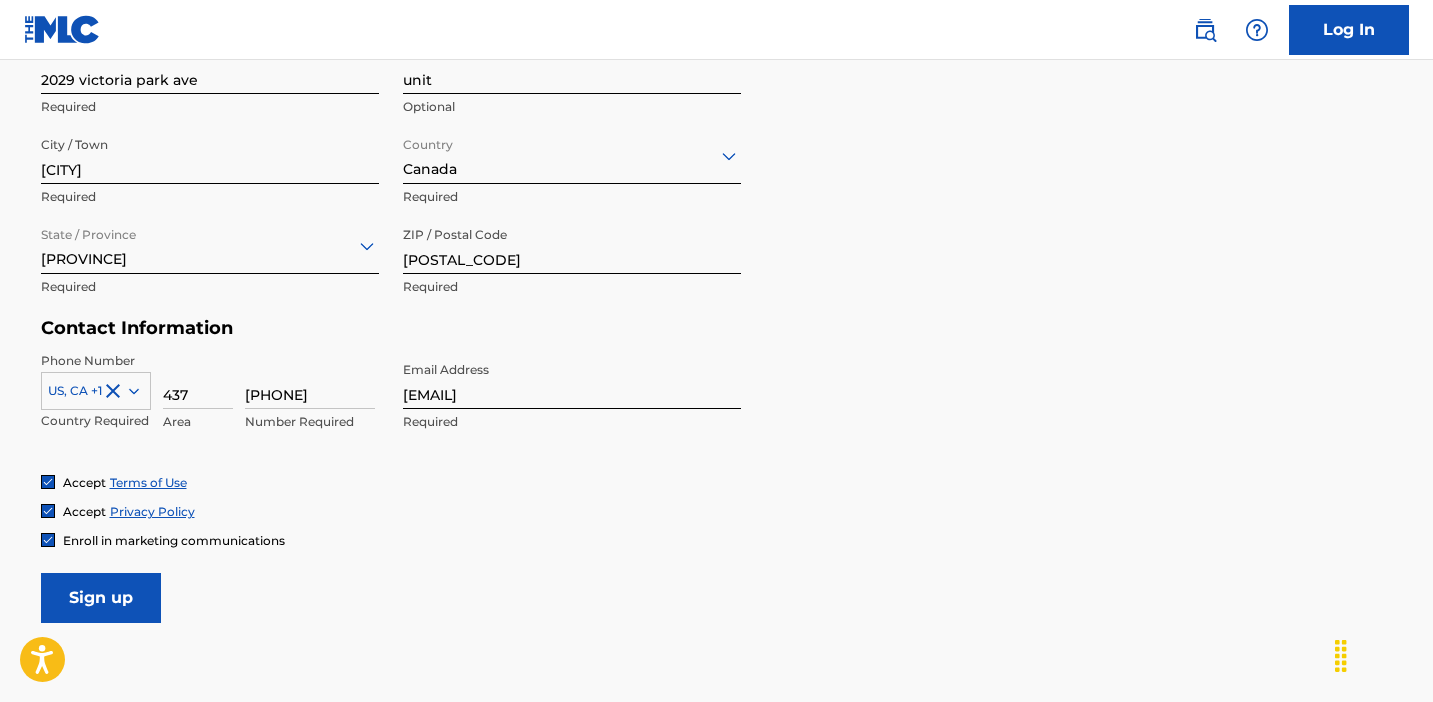 click on "User Information First Name [FIRST] Required Last Name [LAST] Required Date Of Birth Required Personal Address i Street Address 2029 victoria park ave Required Unit Number unit Optional City / Town [CITY] Required Country Canada Required State / Province Ontario Required ZIP / Postal Code [POSTAL_CODE] Required Contact Information Phone Number US, CA +1 Country Required 437 Area 9624344 Number Required Email Address [EMAIL] Required Accept Terms of Use Accept Privacy Policy Enroll in marketing communications Sign up" at bounding box center [717, 179] 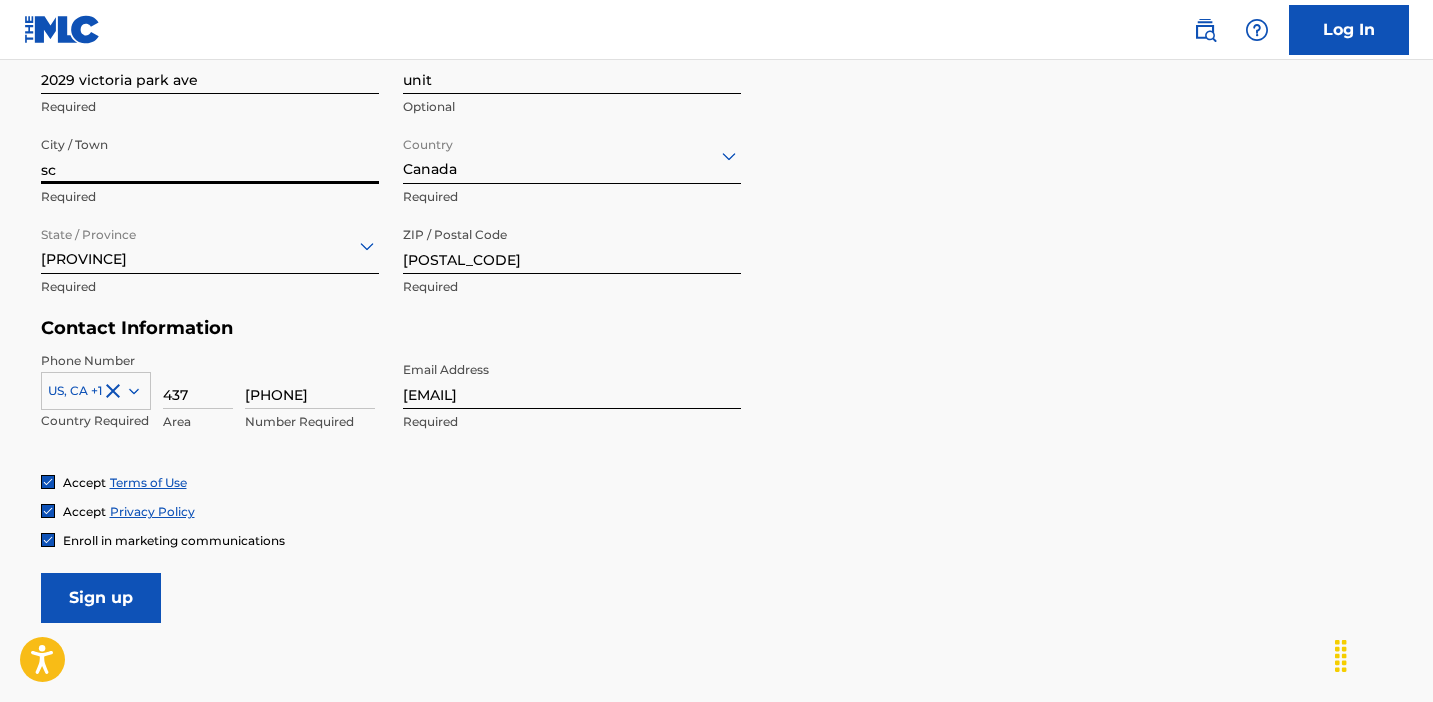 type on "s" 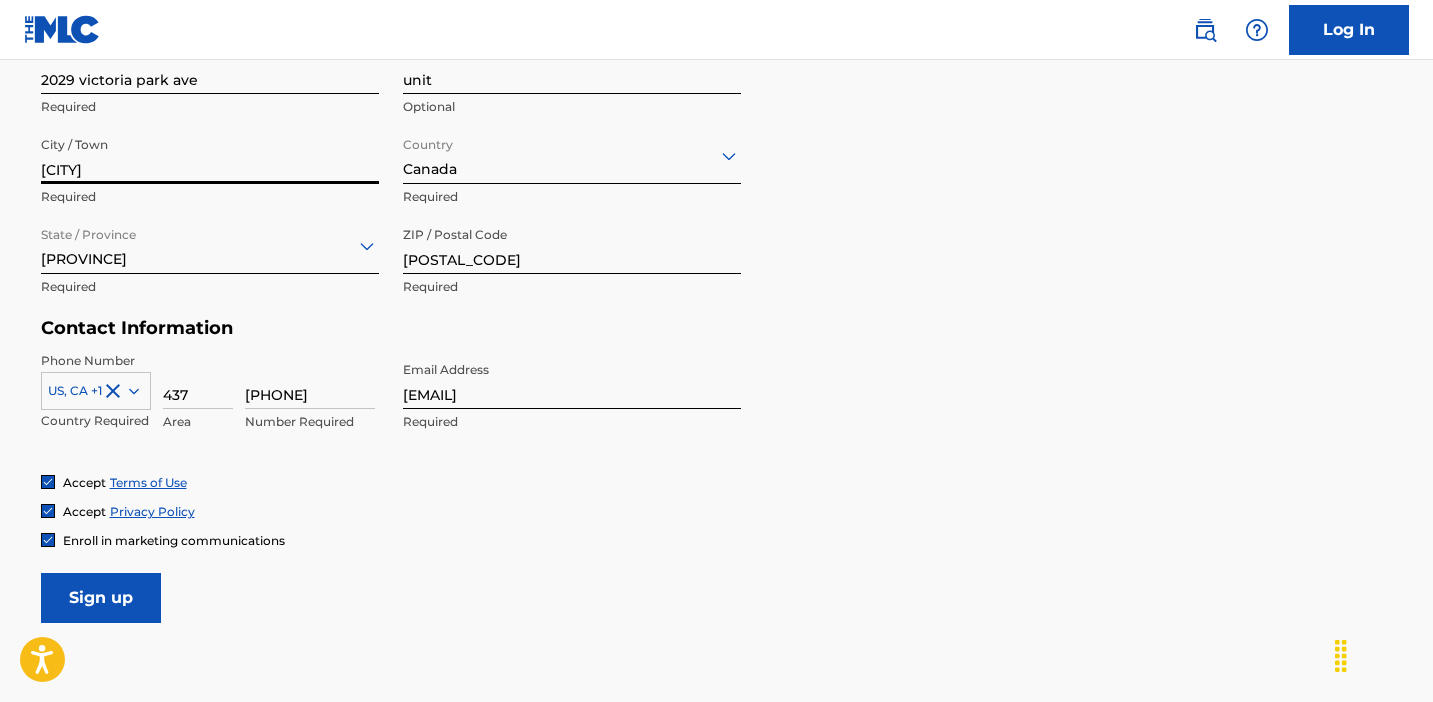 type on "[CITY]" 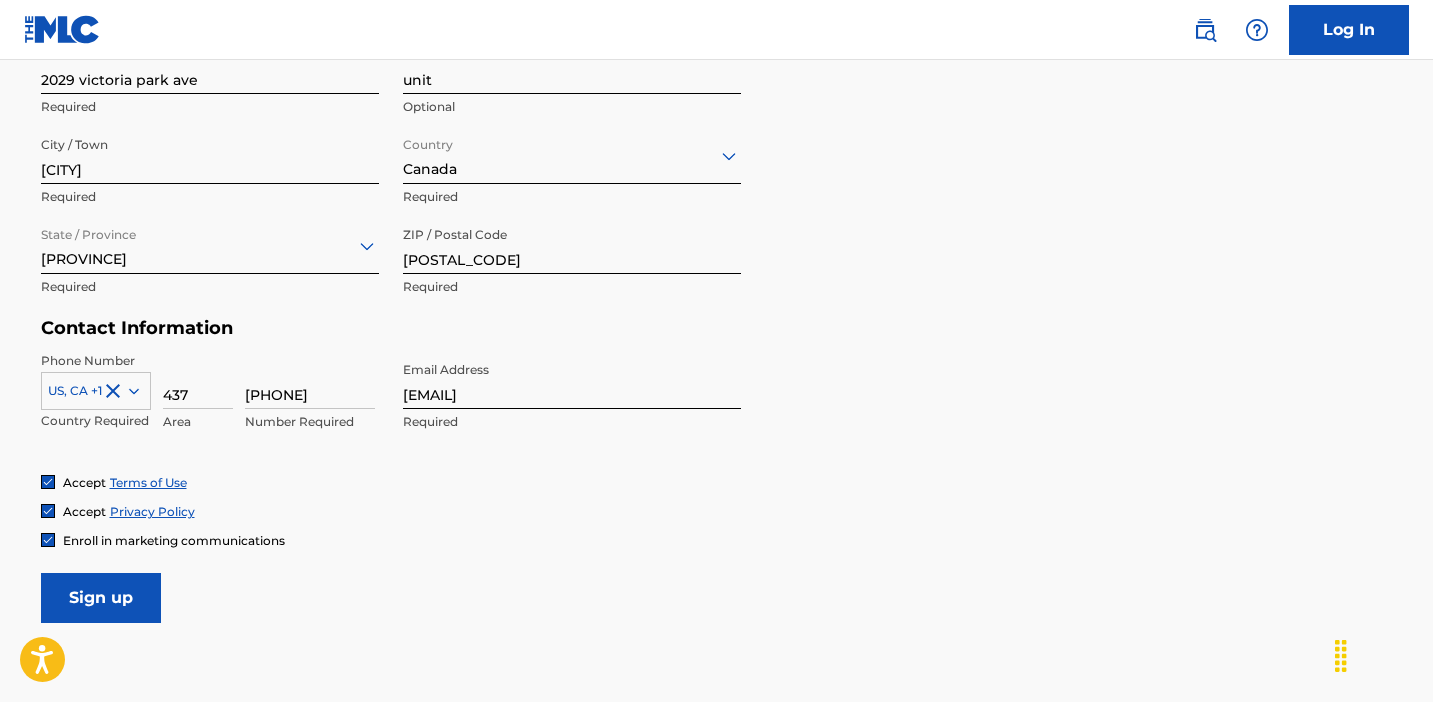 click on "Sign up" at bounding box center (101, 598) 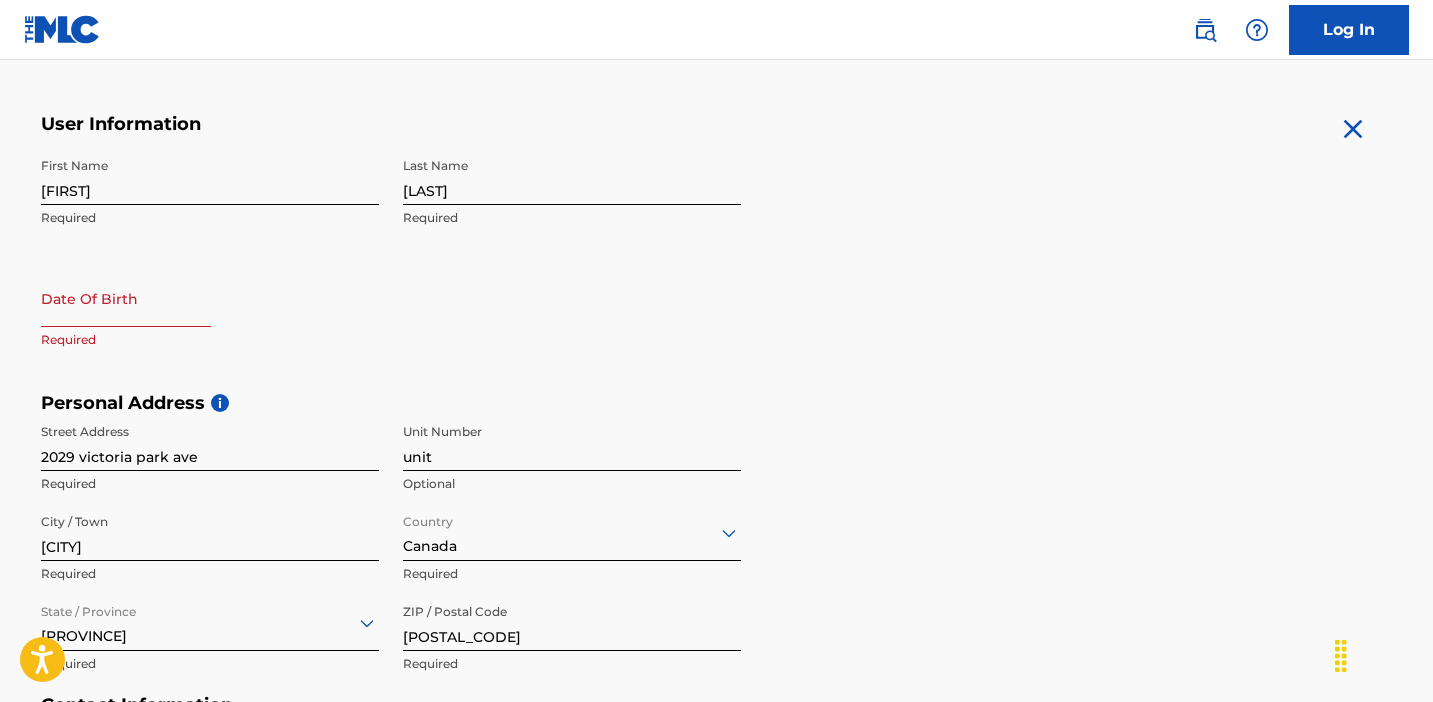 scroll, scrollTop: 353, scrollLeft: 0, axis: vertical 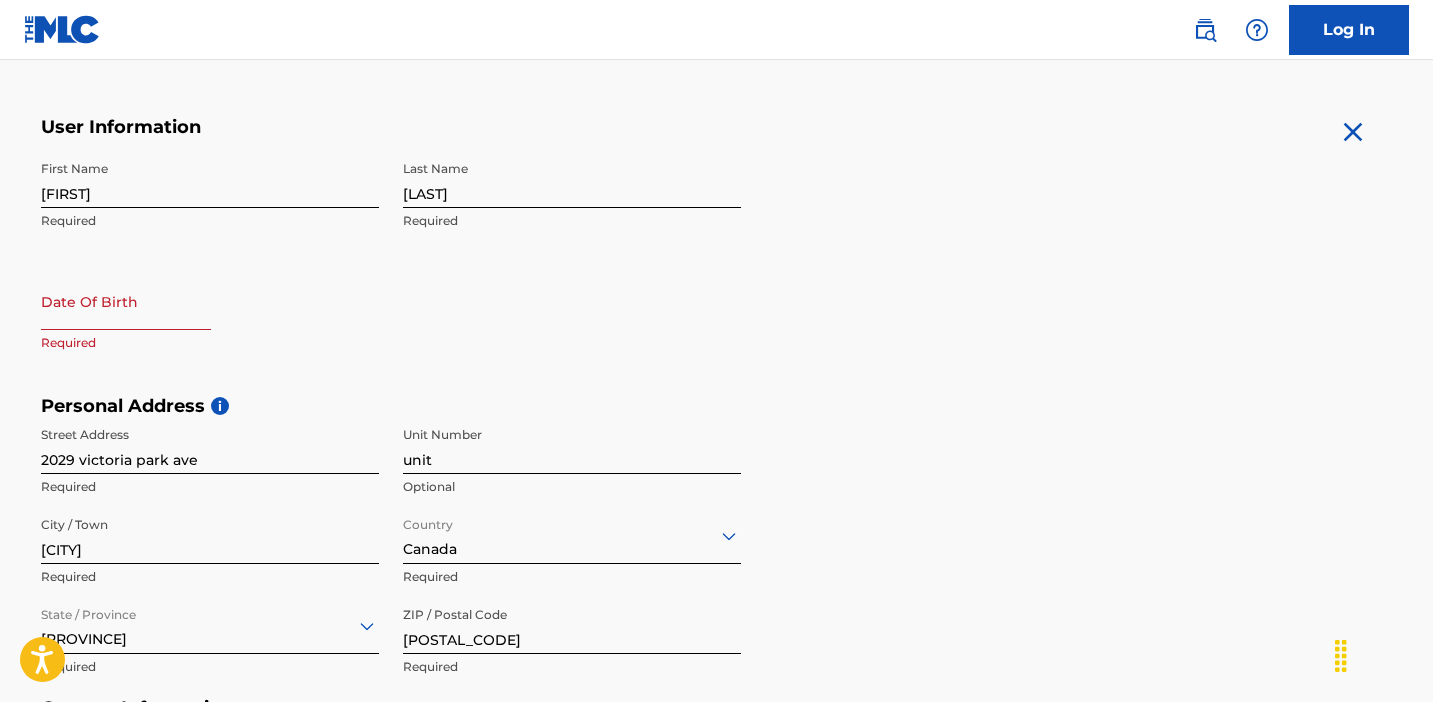 select on "7" 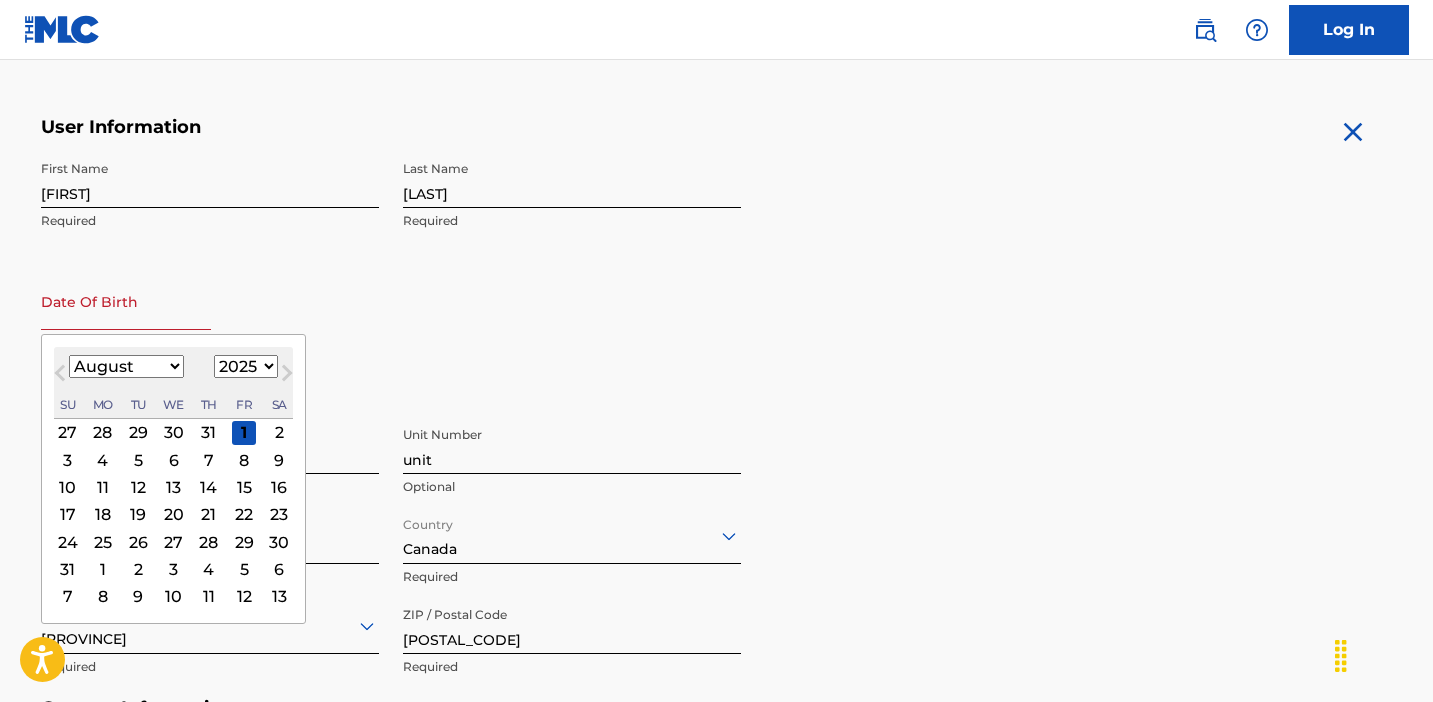 click at bounding box center (126, 301) 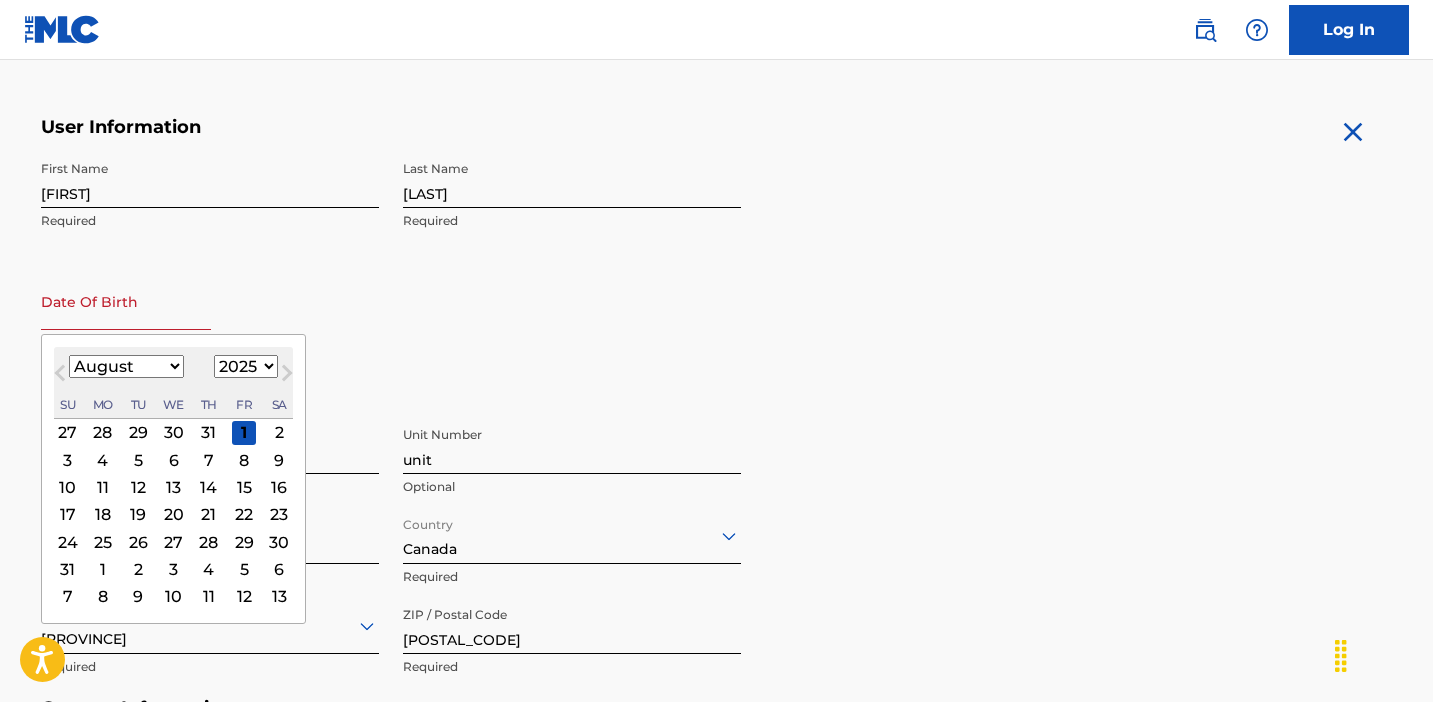 select on "9" 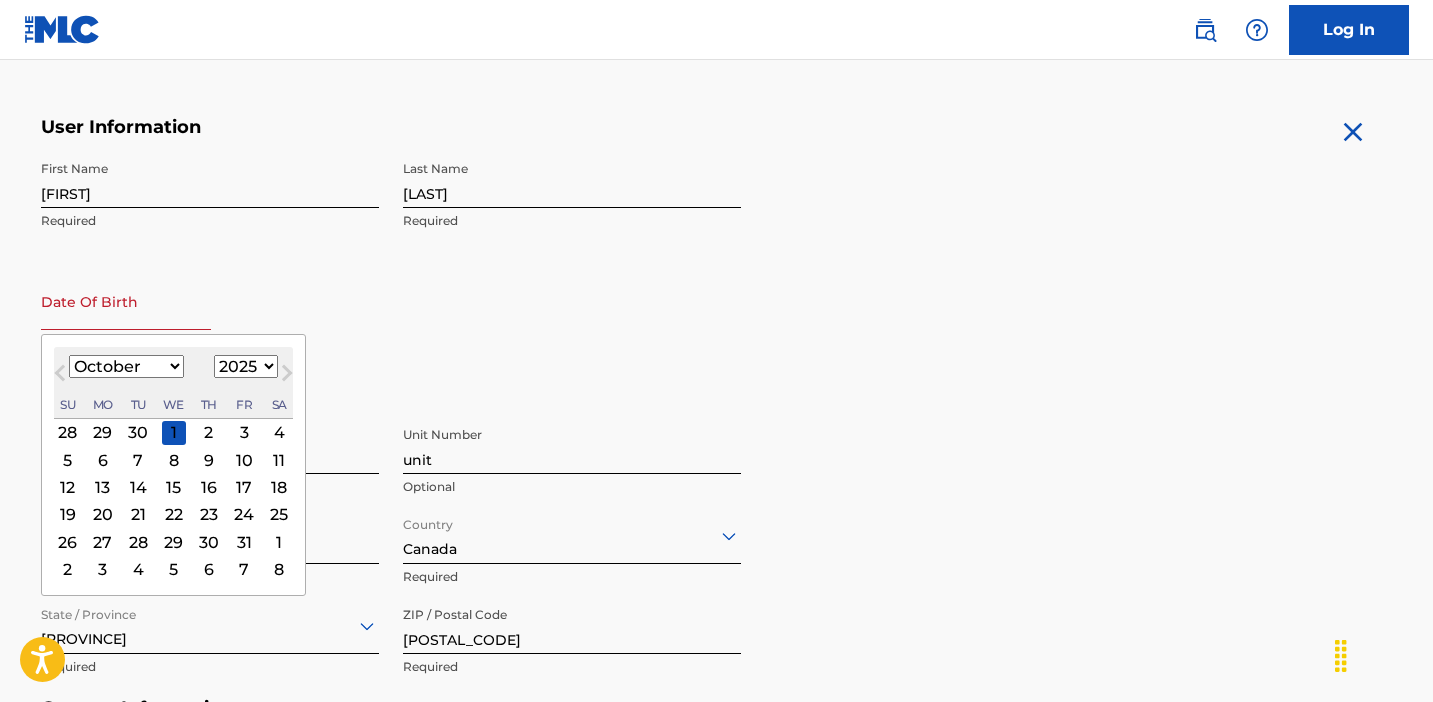 click on "26" at bounding box center [67, 542] 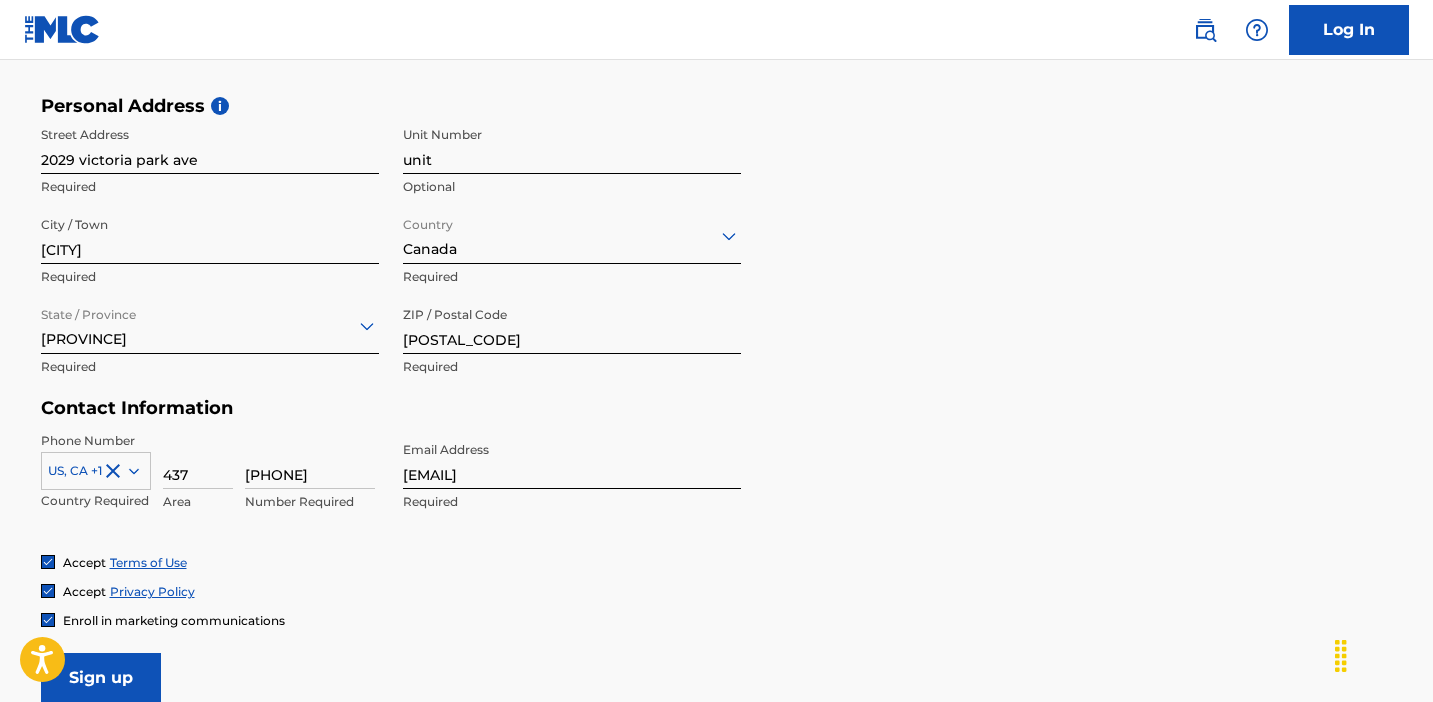 scroll, scrollTop: 861, scrollLeft: 0, axis: vertical 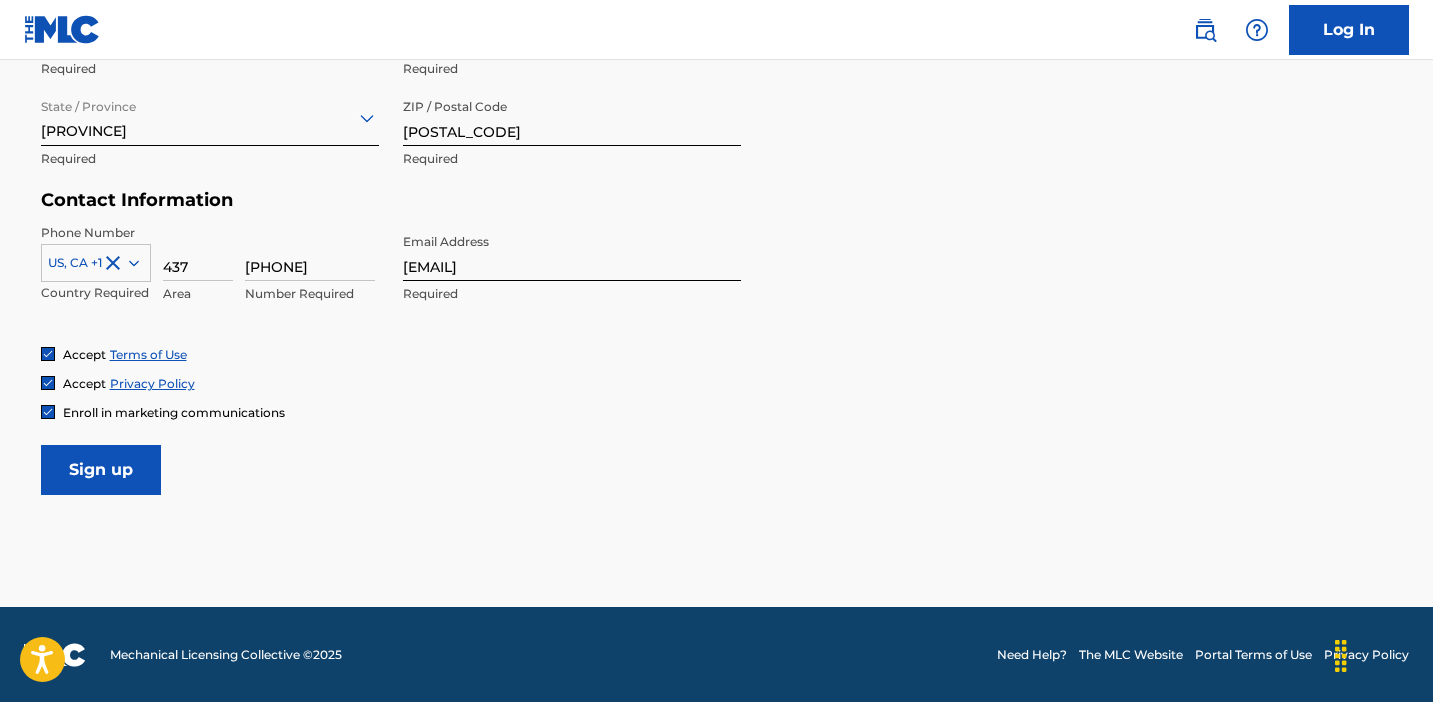 type on "[MONTH] 26 1983" 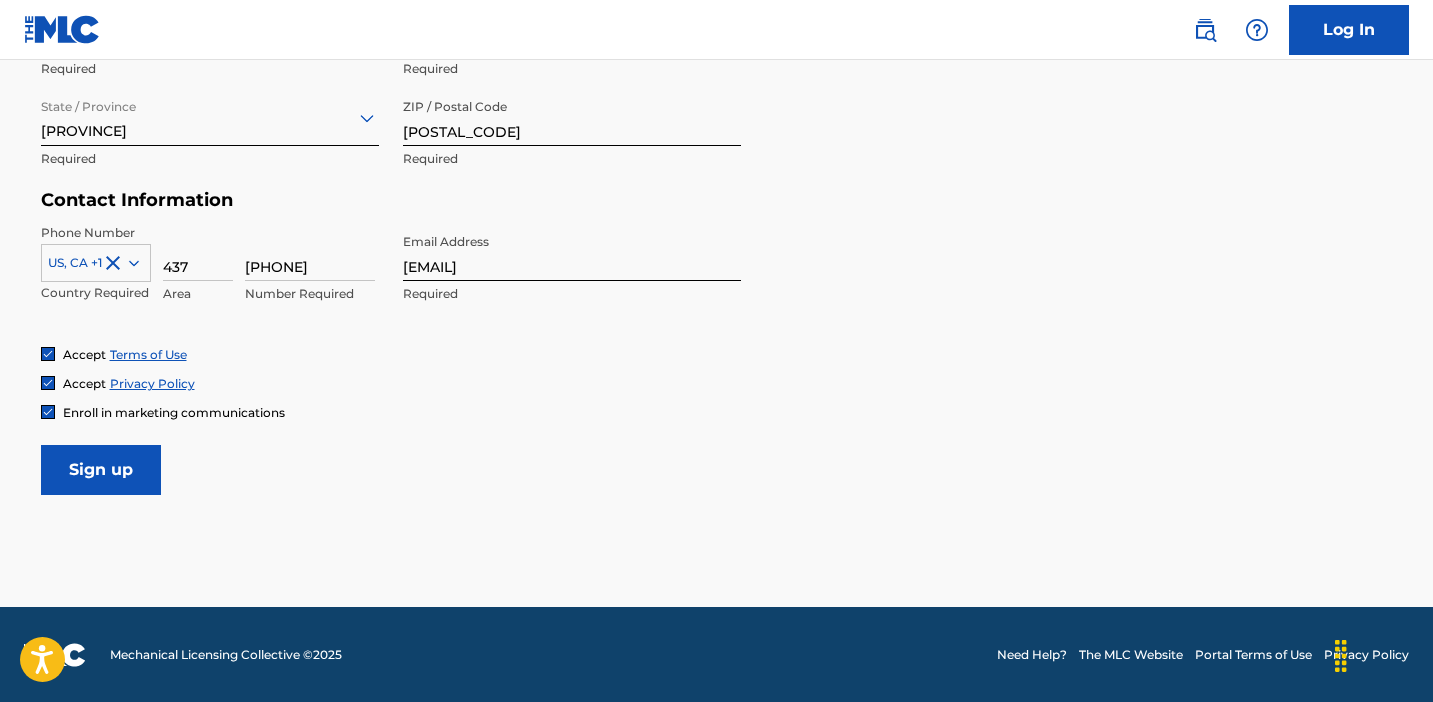 click on "Sign up" at bounding box center [101, 470] 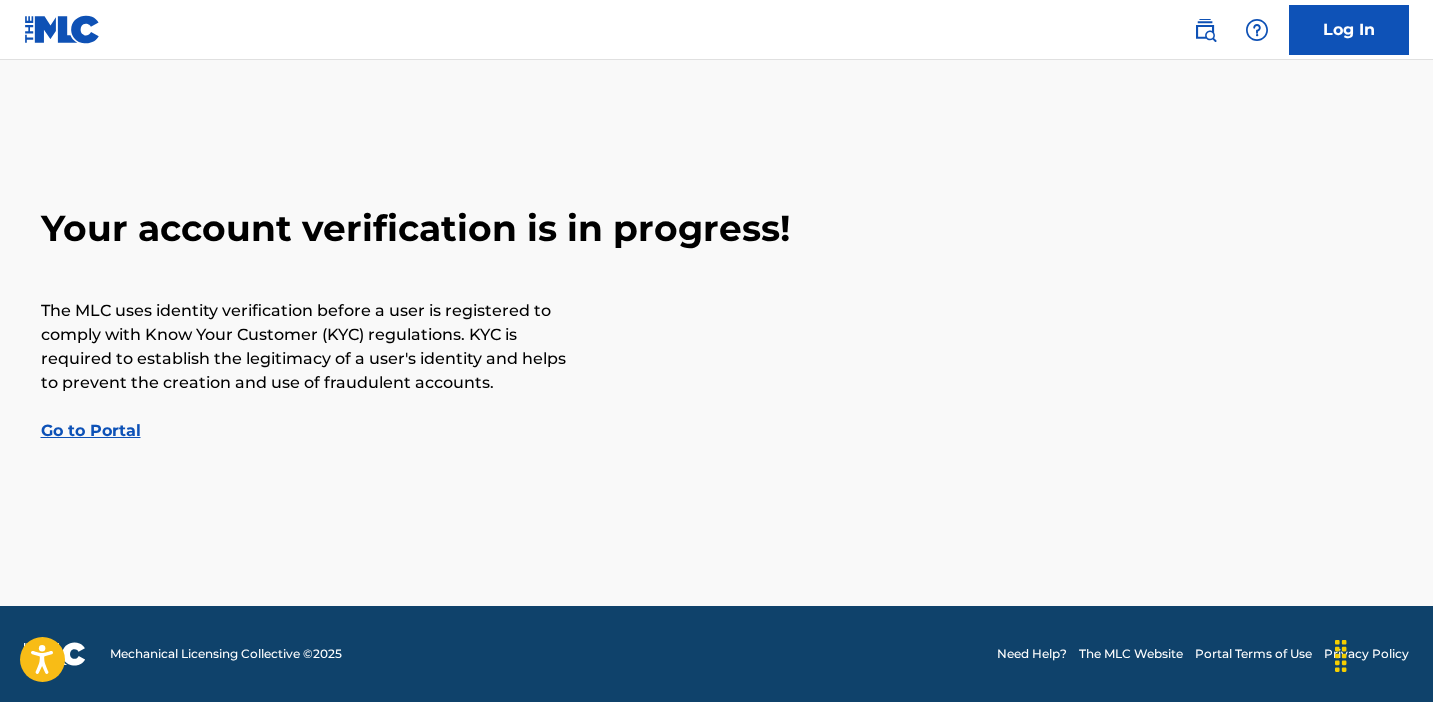 scroll, scrollTop: 0, scrollLeft: 0, axis: both 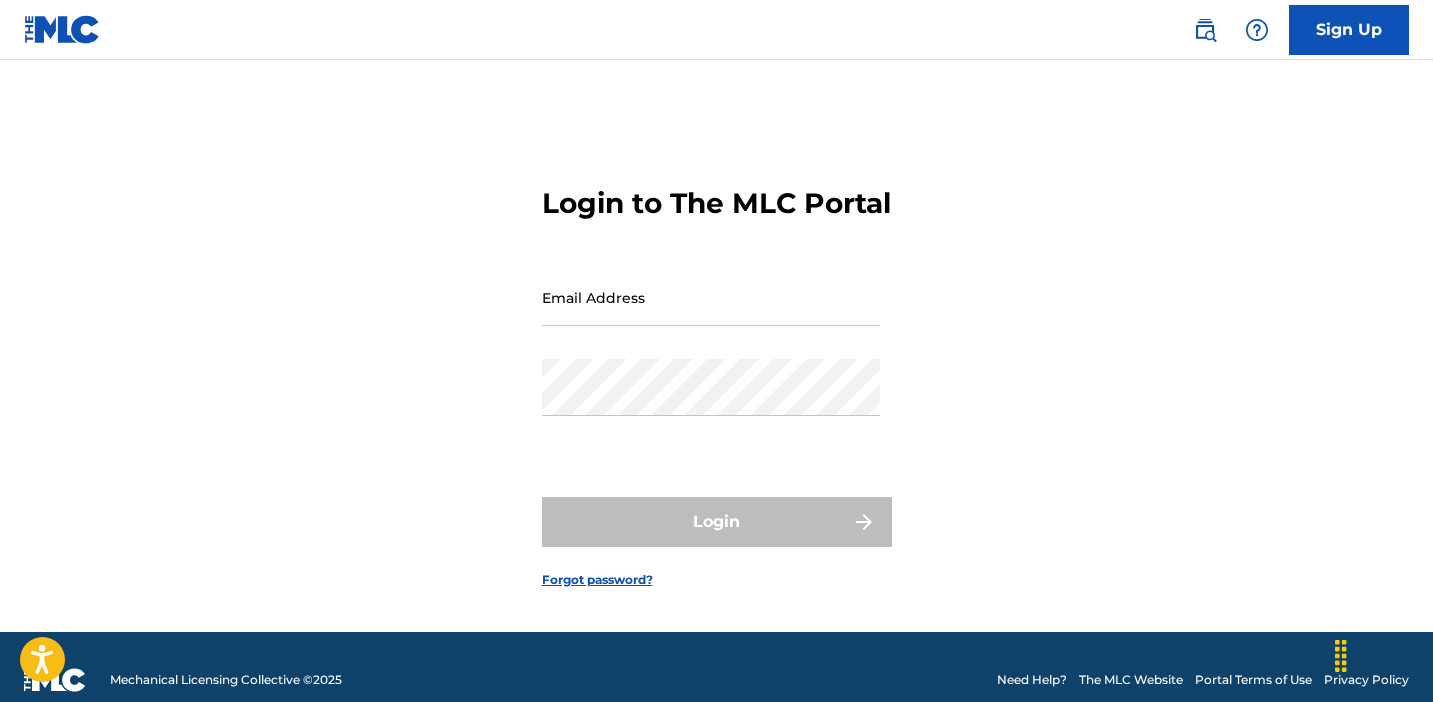 click on "Sign Up" at bounding box center (1349, 30) 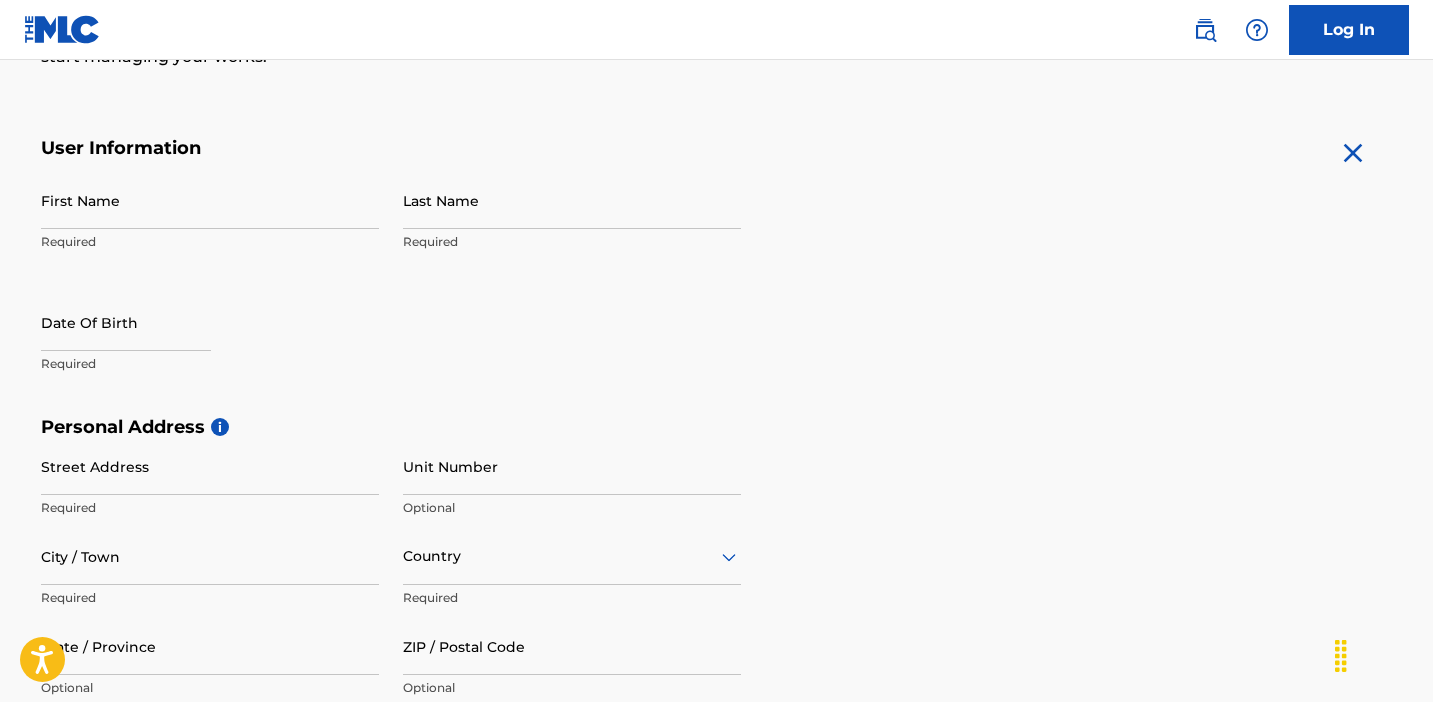 scroll, scrollTop: 202, scrollLeft: 0, axis: vertical 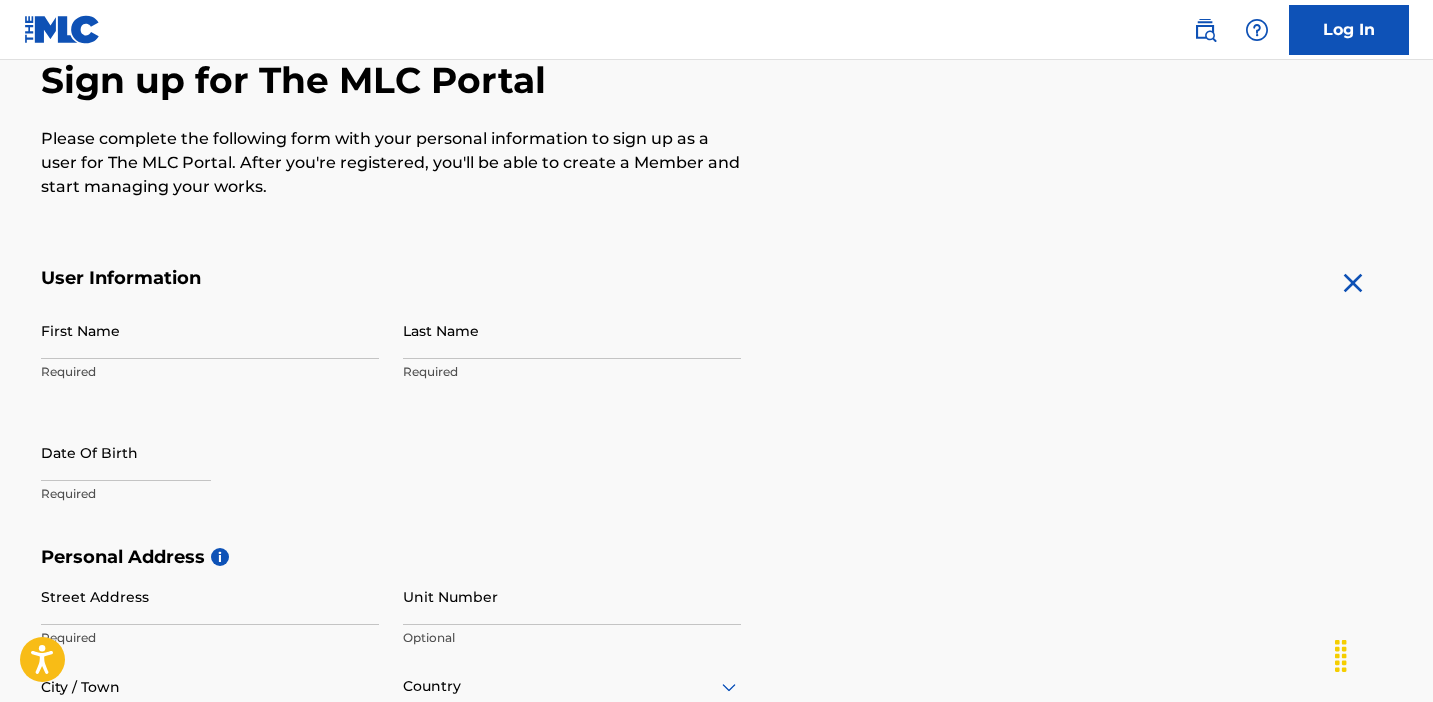 click on "Log In" at bounding box center (1349, 30) 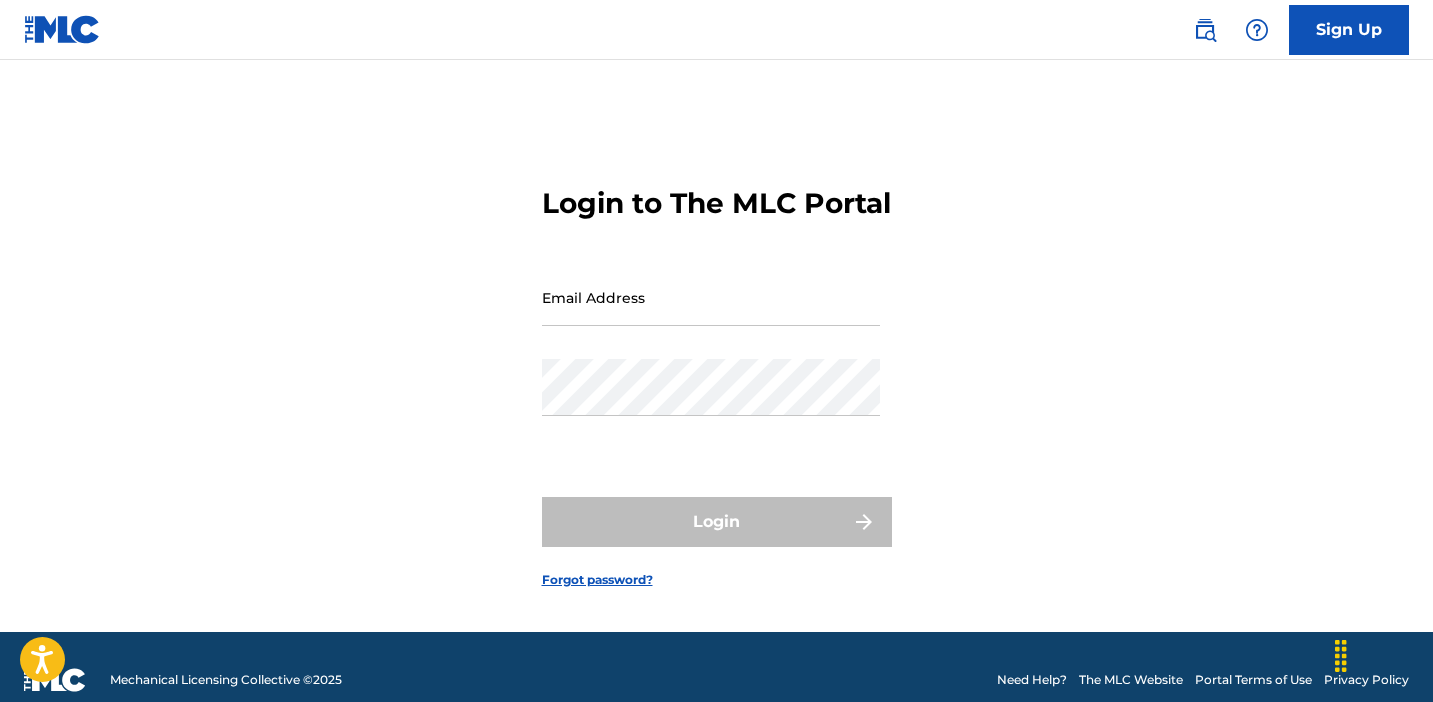 click on "Email Address" at bounding box center (711, 297) 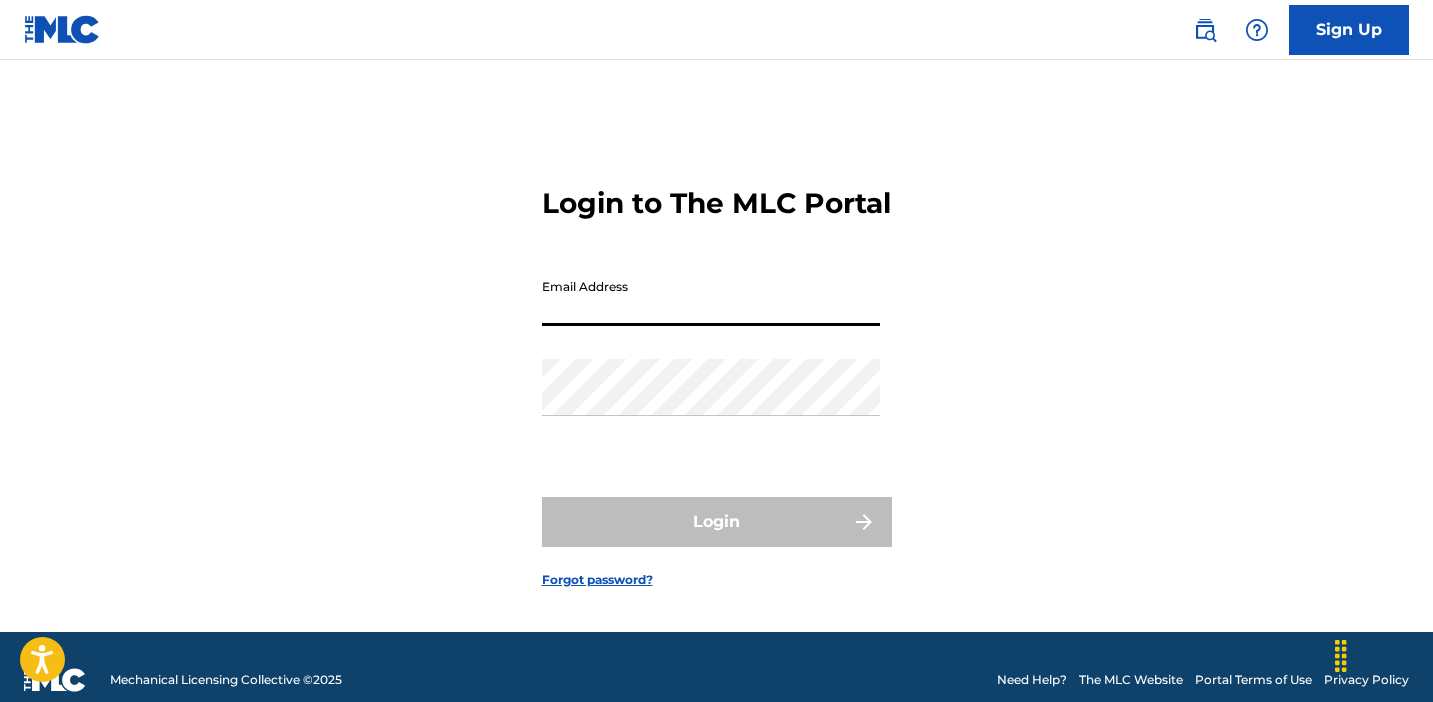 type on "[EMAIL]" 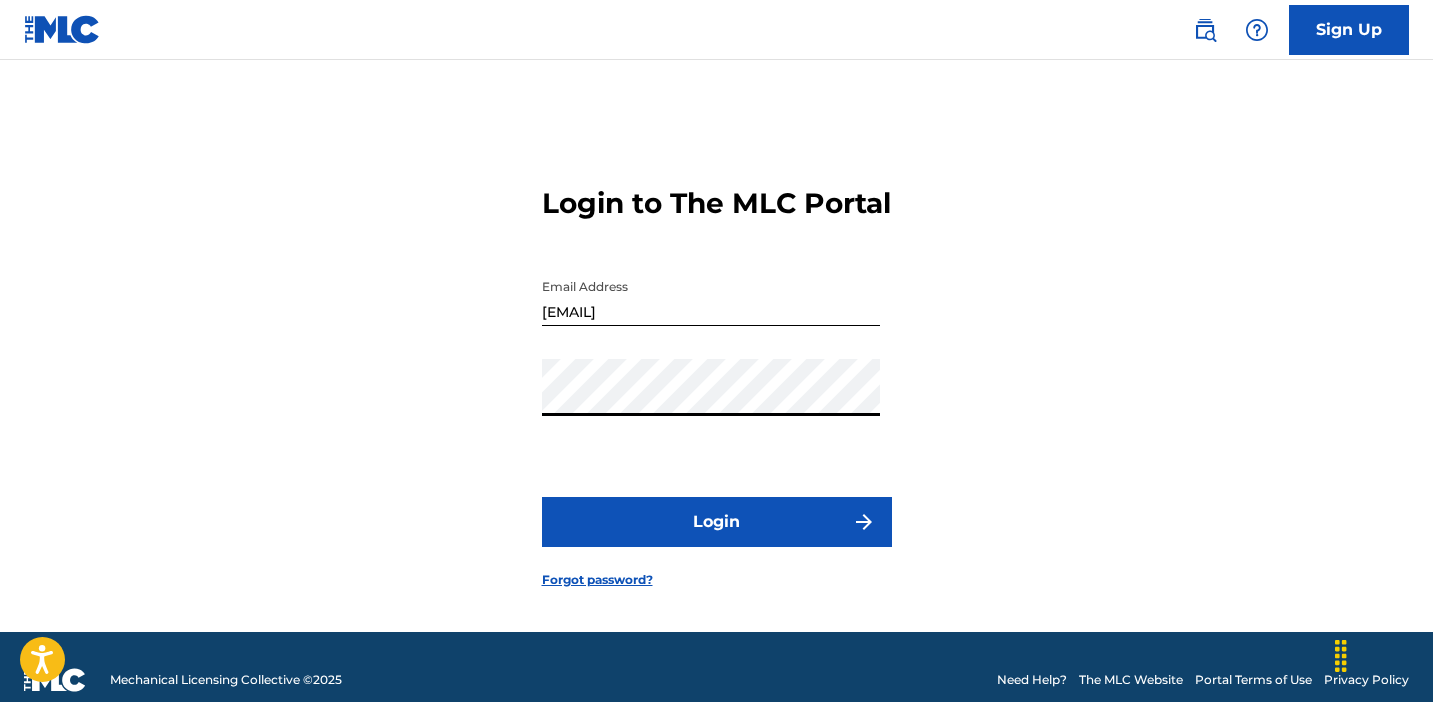 click on "Login" at bounding box center [717, 522] 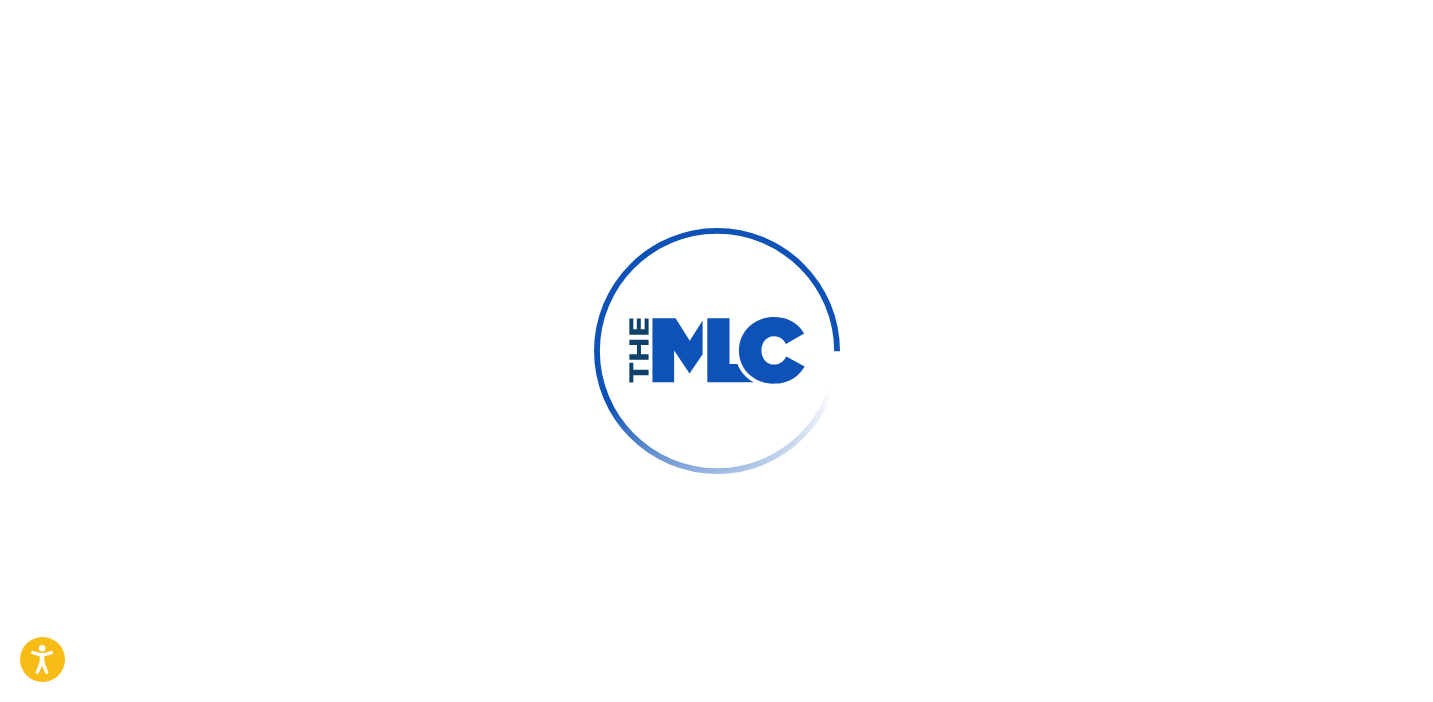 type 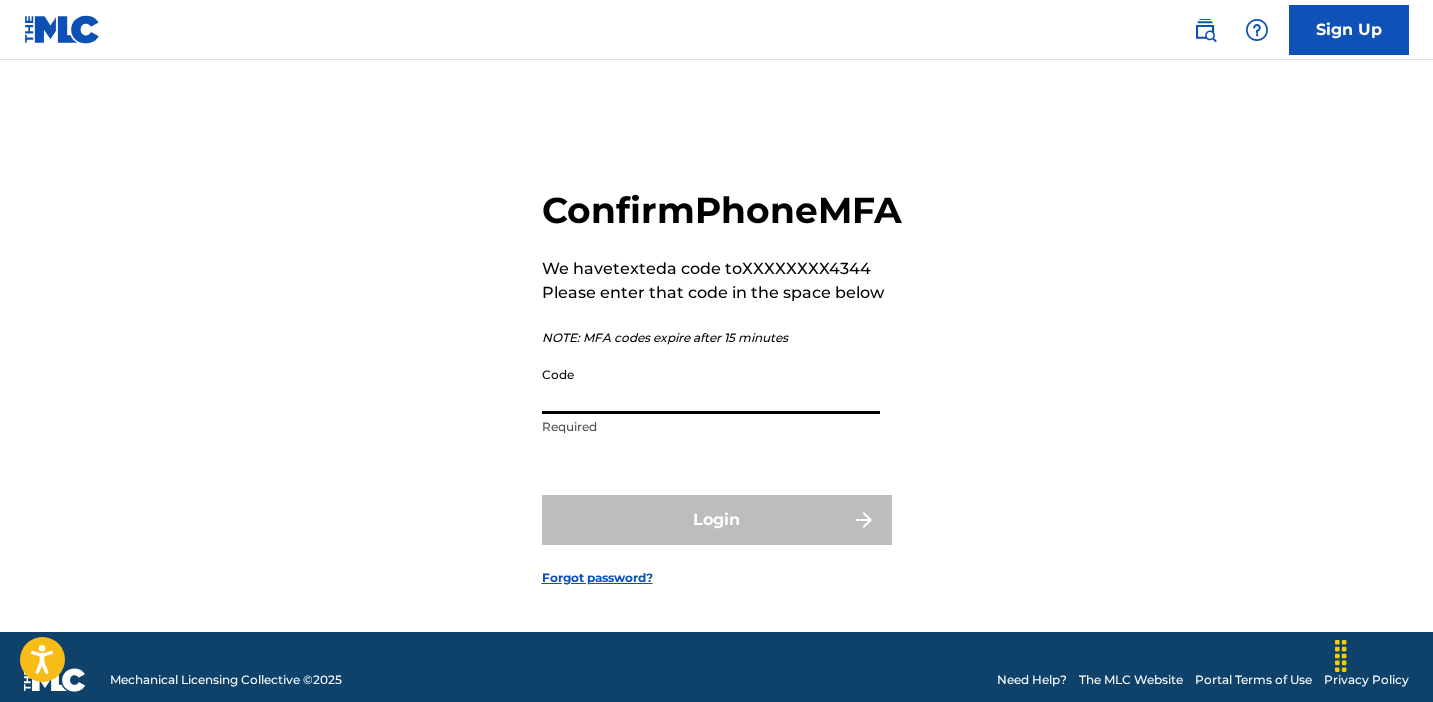 click on "Code" at bounding box center (711, 385) 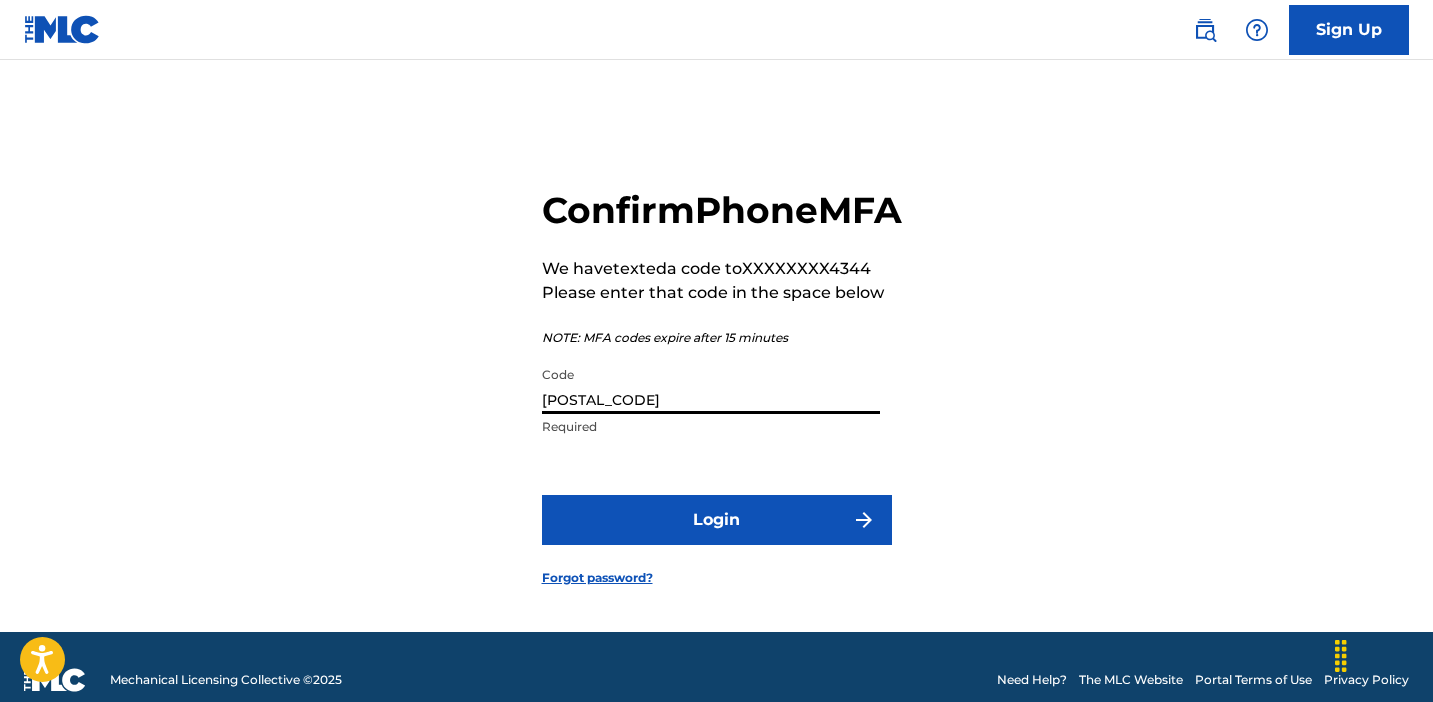type on "[POSTAL_CODE]" 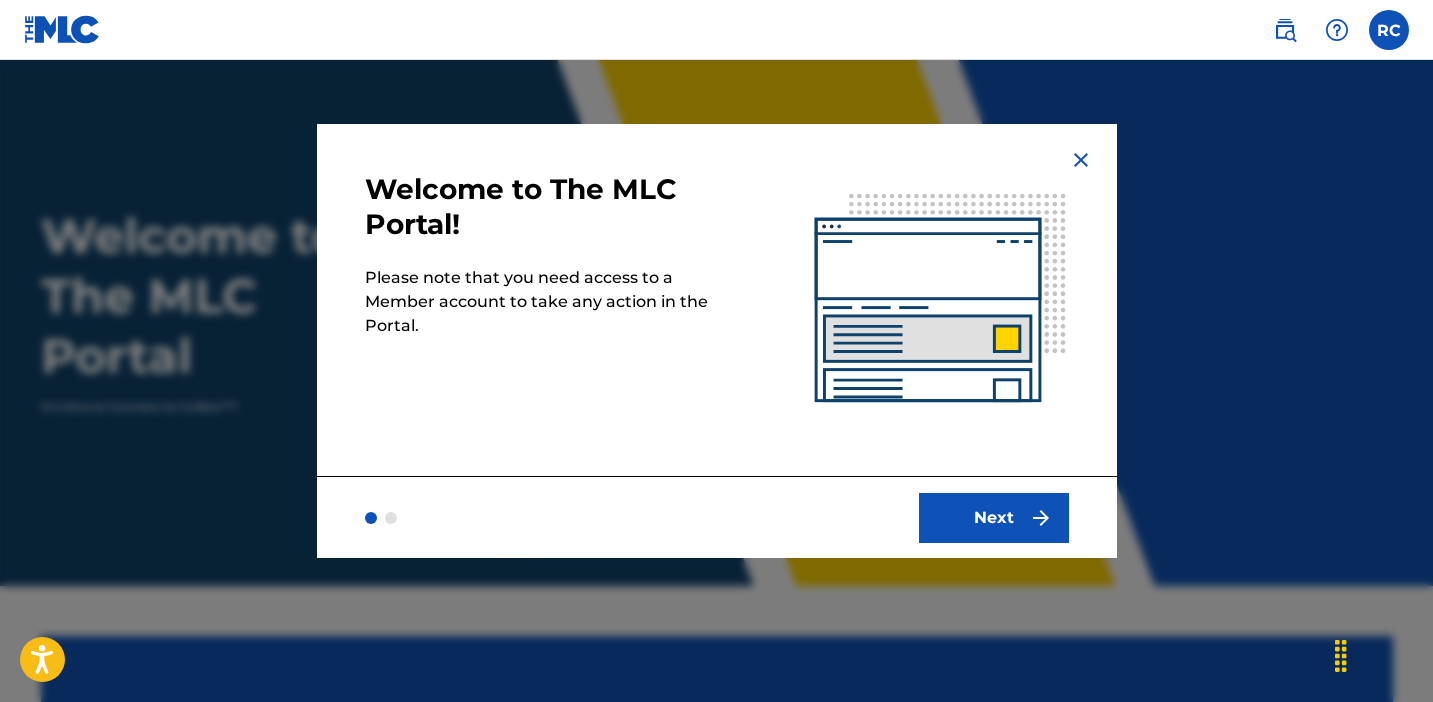 scroll, scrollTop: 0, scrollLeft: 0, axis: both 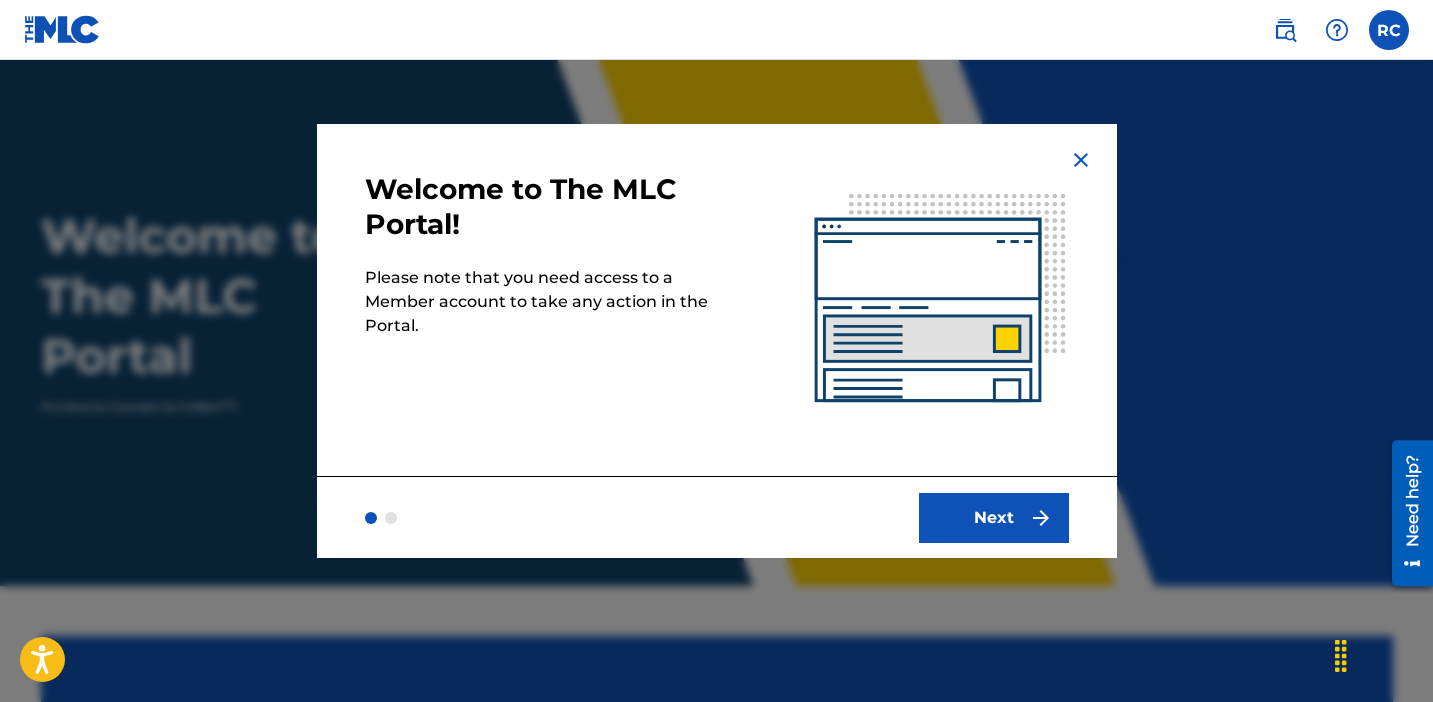 click on "Next" at bounding box center (994, 518) 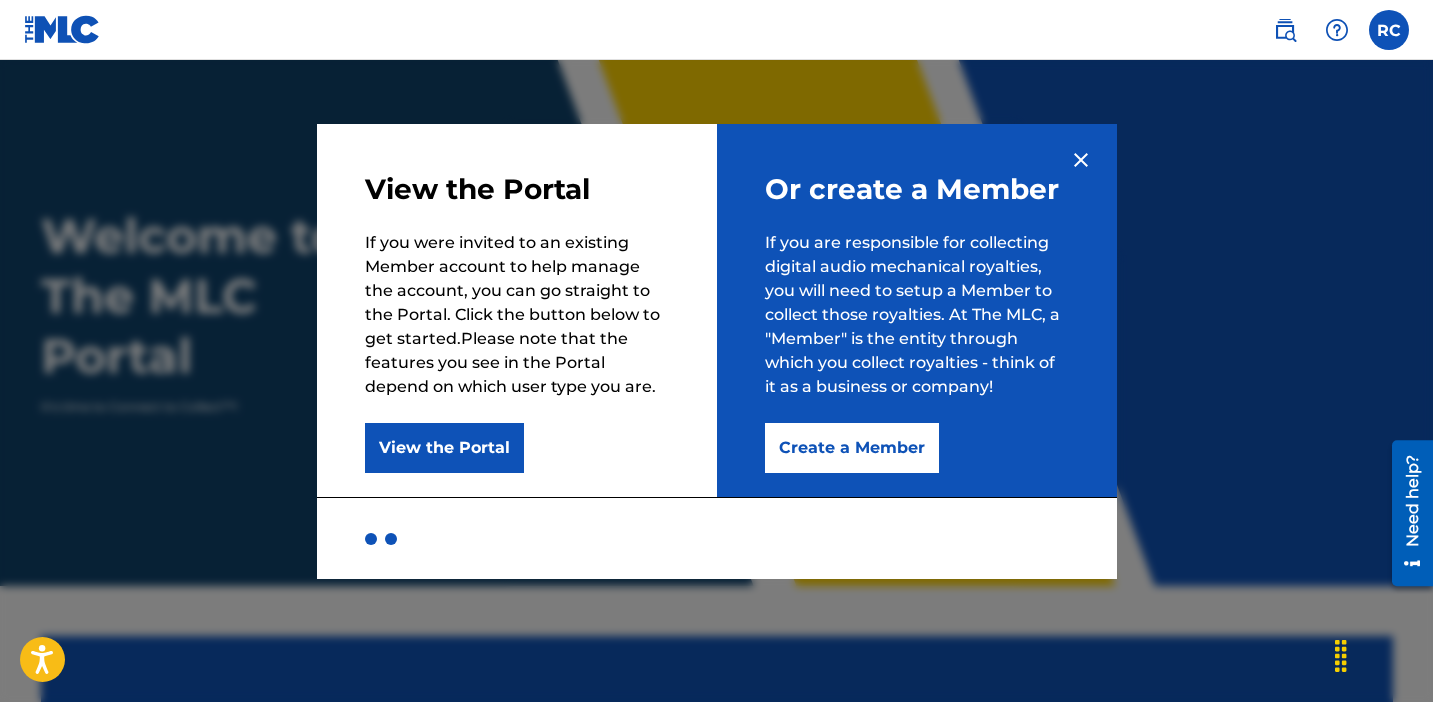 click on "Create a Member" at bounding box center (852, 448) 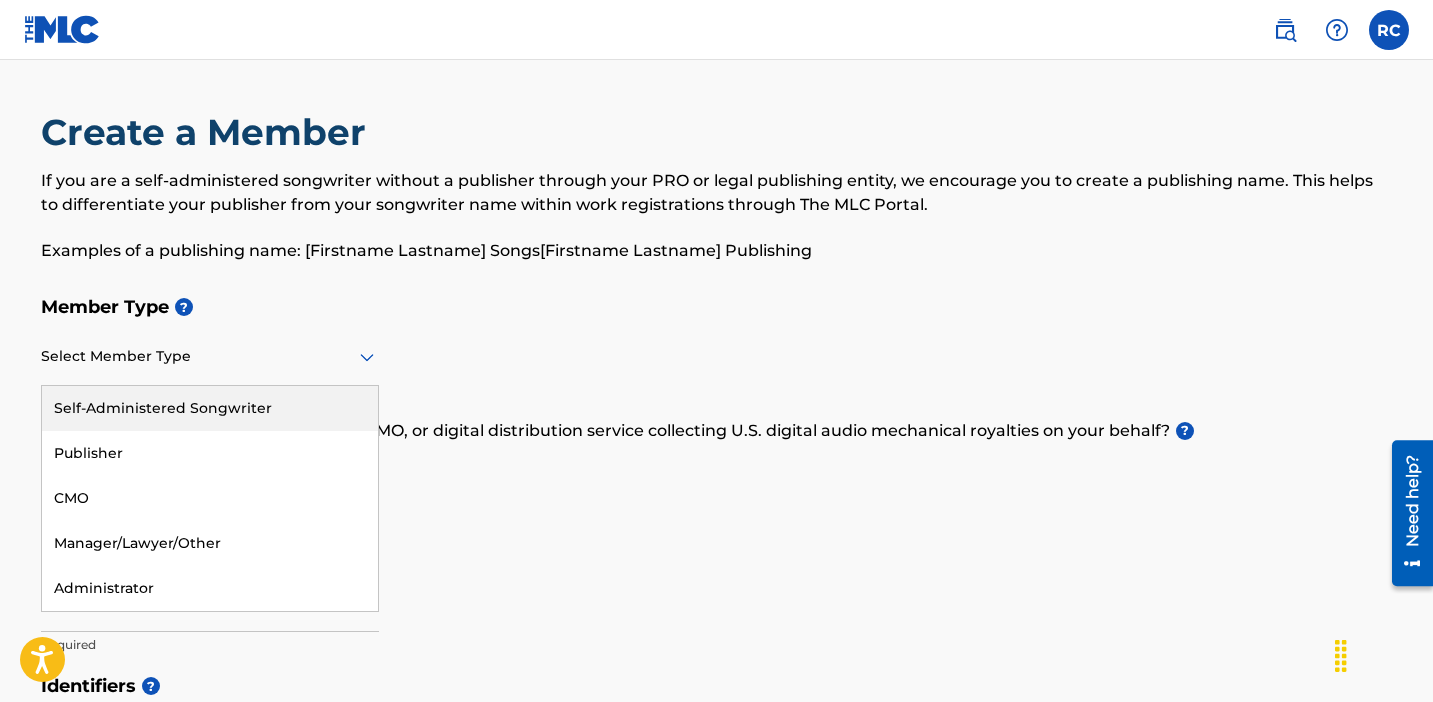 click 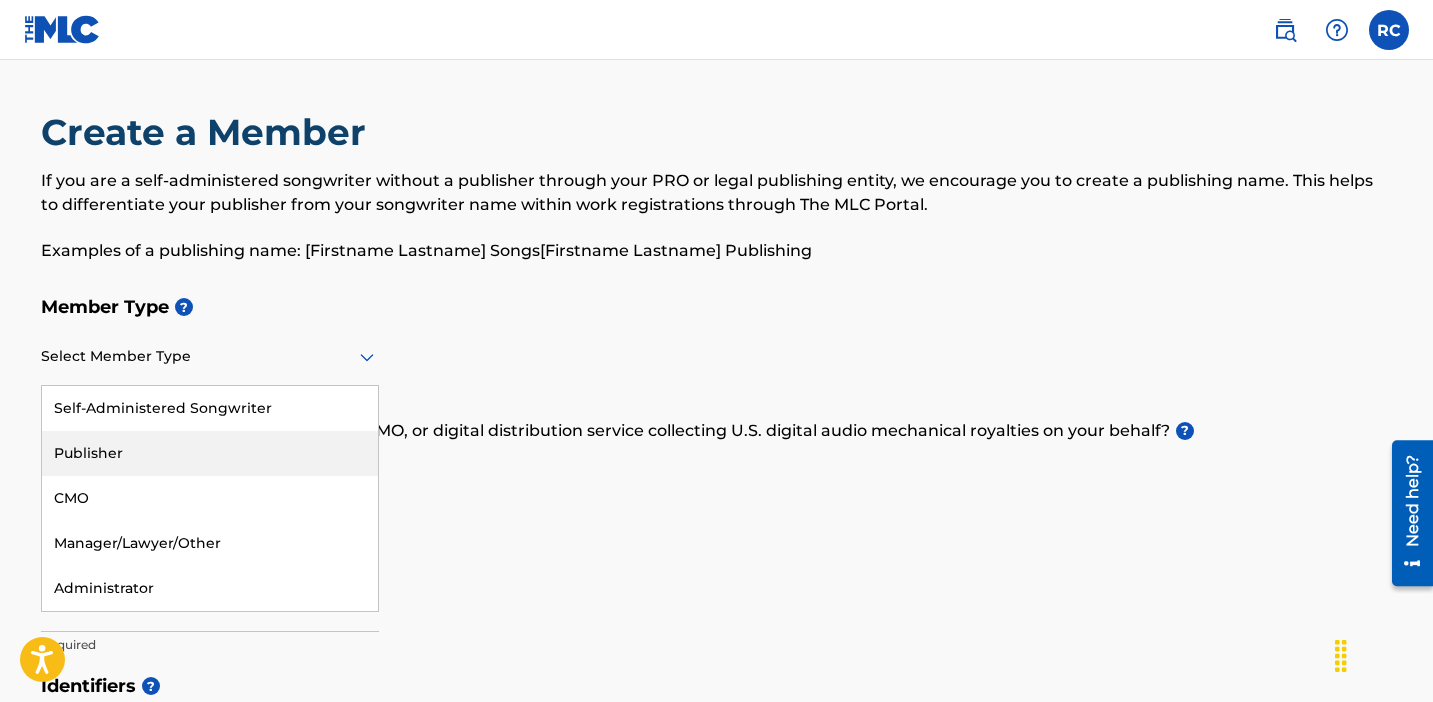 click on "Publisher" at bounding box center (210, 453) 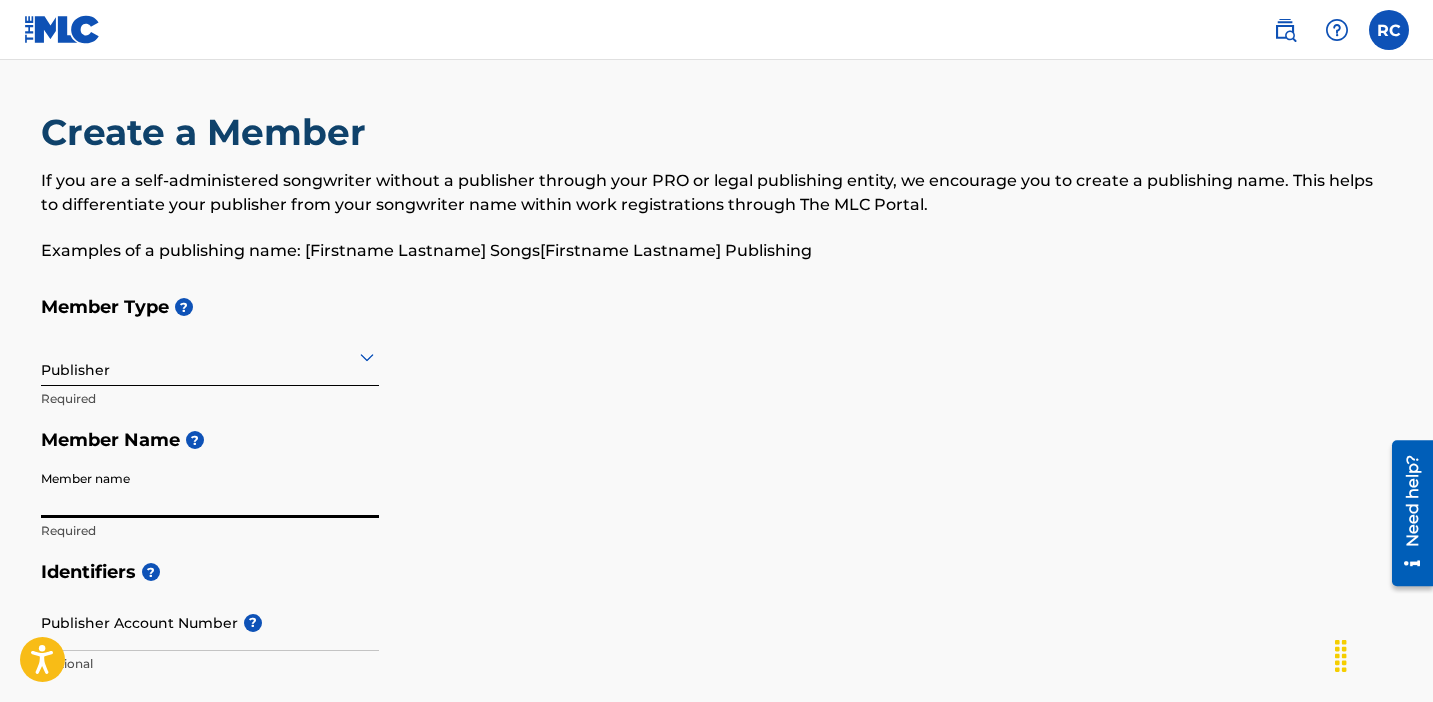 click on "Member name" at bounding box center [210, 489] 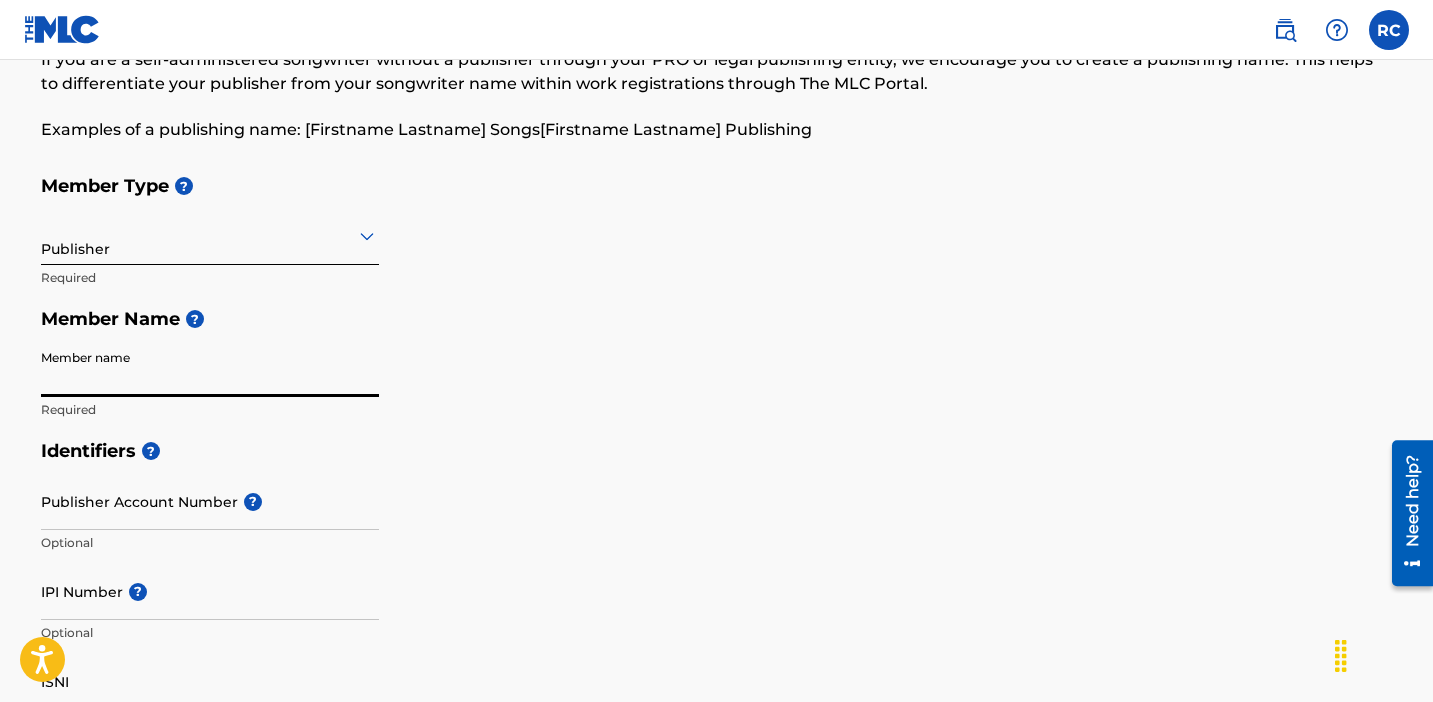 scroll, scrollTop: 0, scrollLeft: 0, axis: both 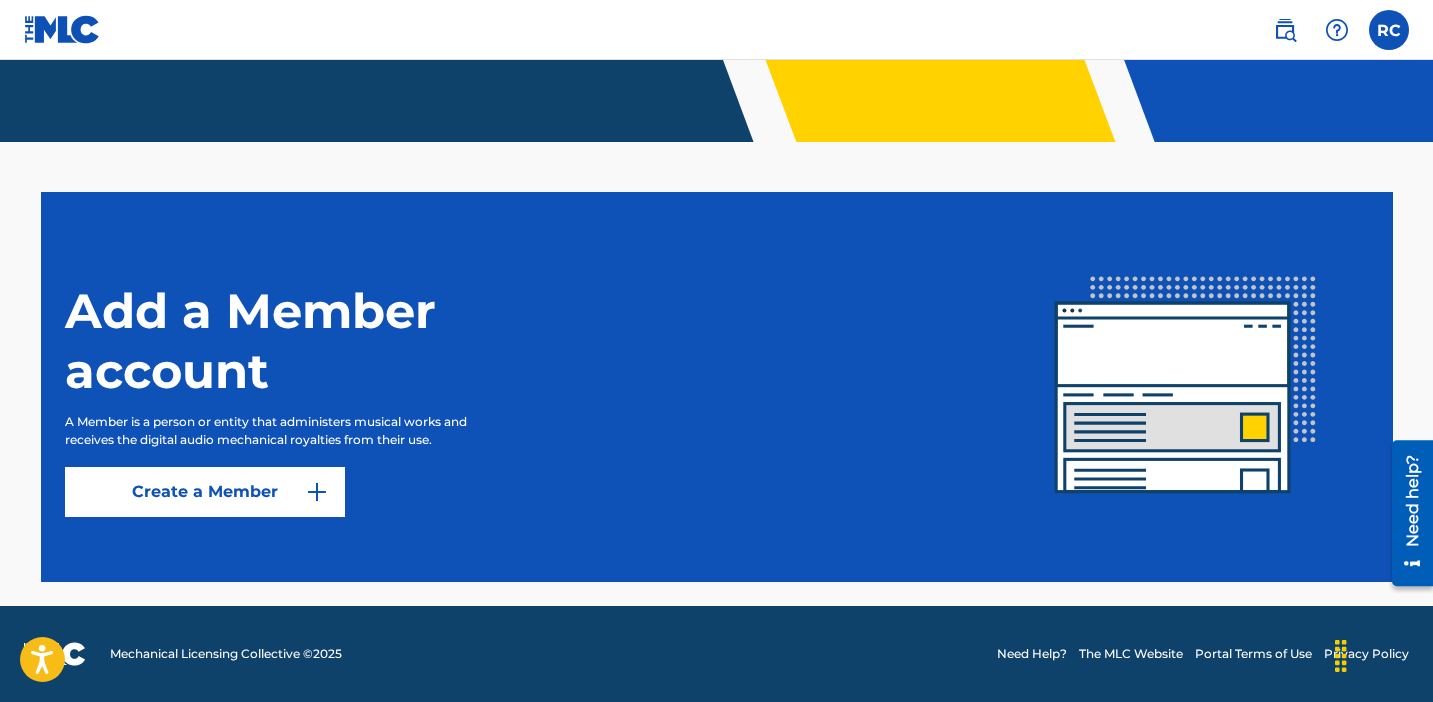 click at bounding box center [317, 492] 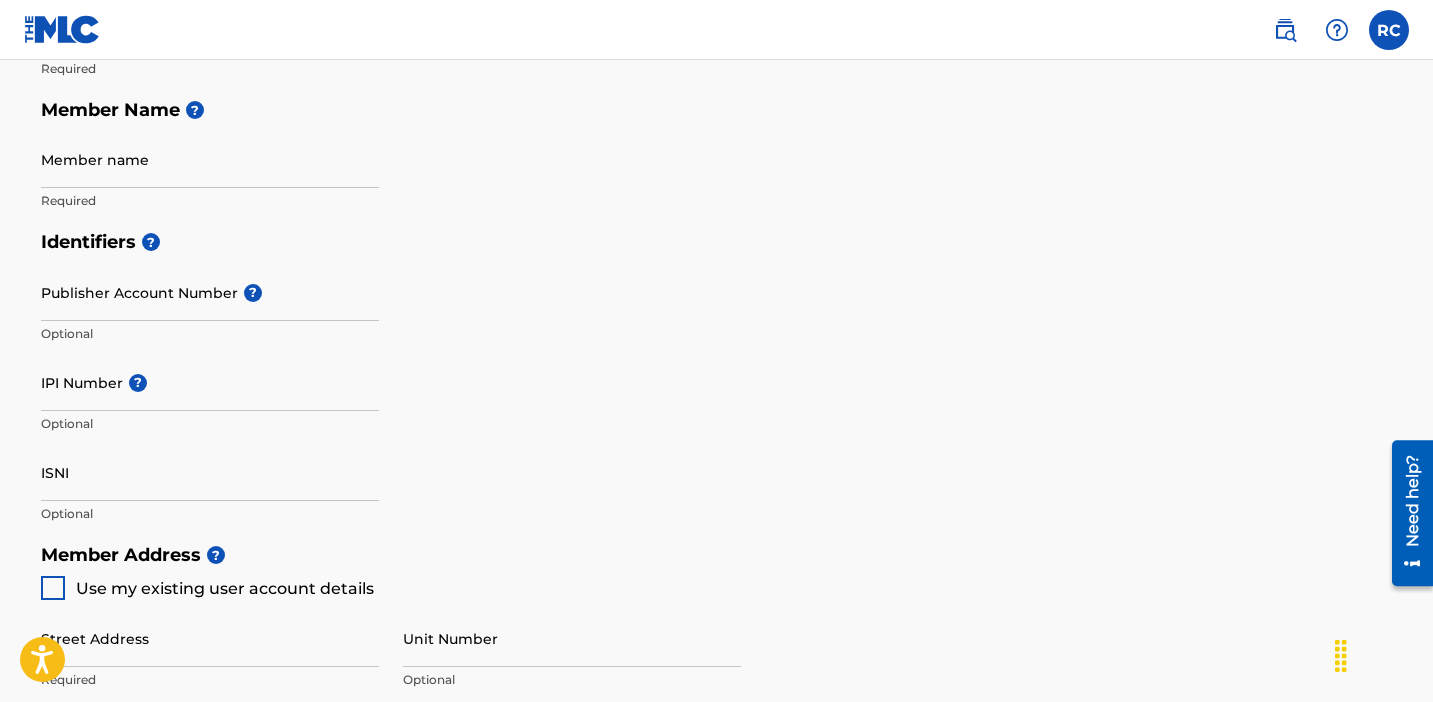 scroll, scrollTop: 0, scrollLeft: 0, axis: both 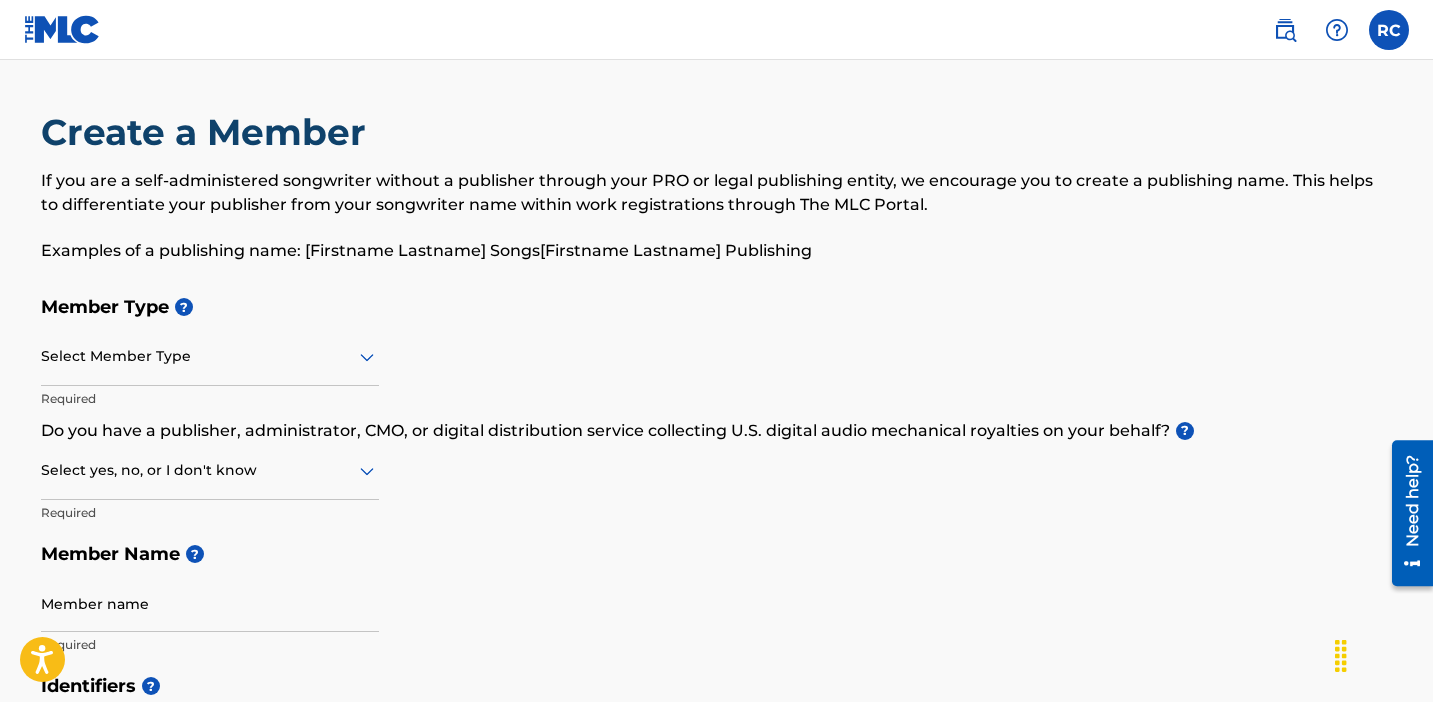 click 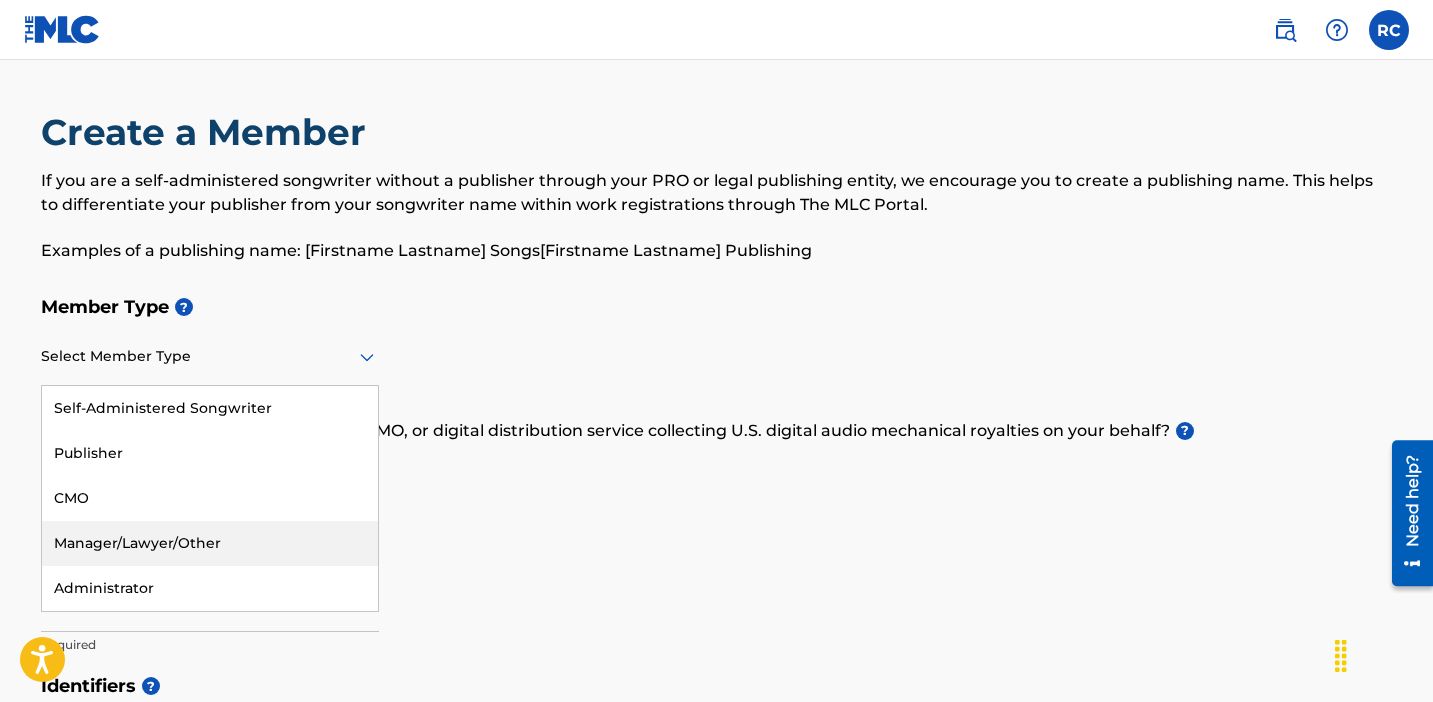 click on "Manager/Lawyer/Other" at bounding box center (210, 543) 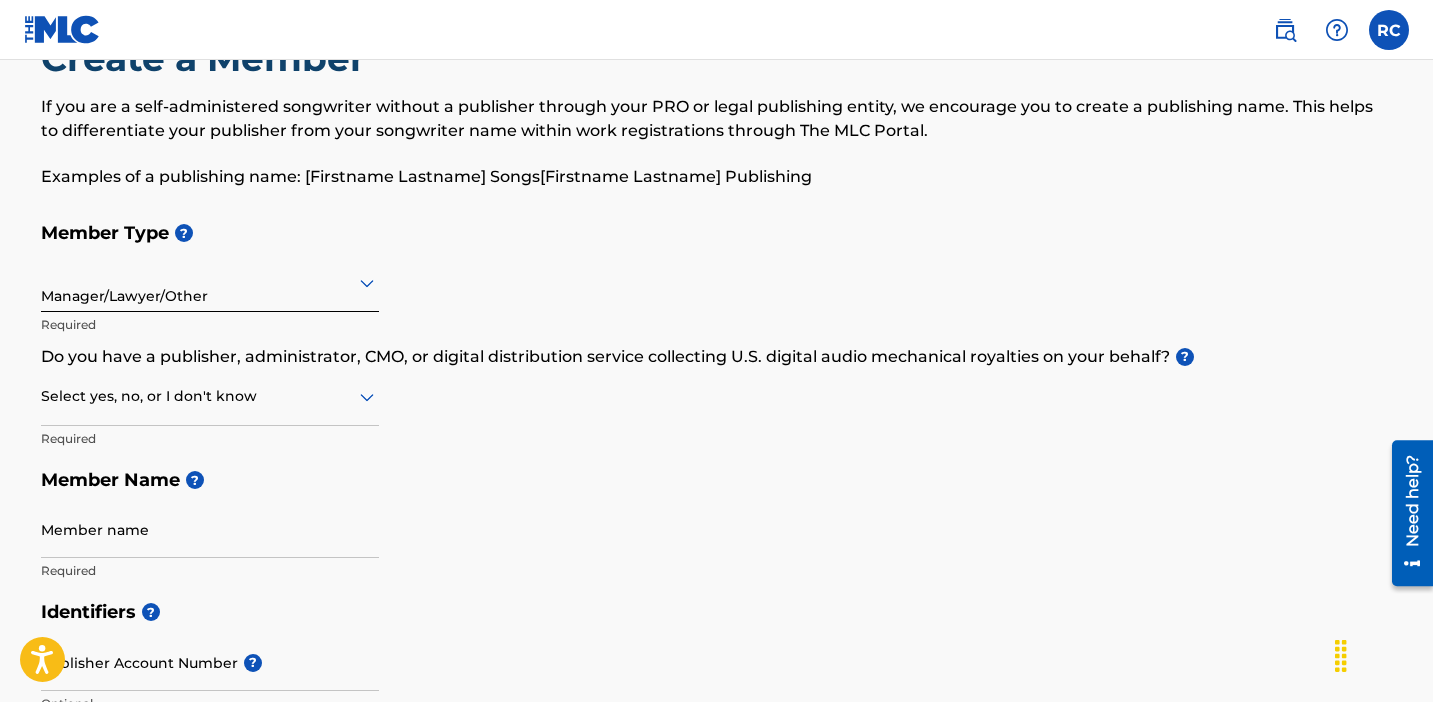 scroll, scrollTop: 86, scrollLeft: 0, axis: vertical 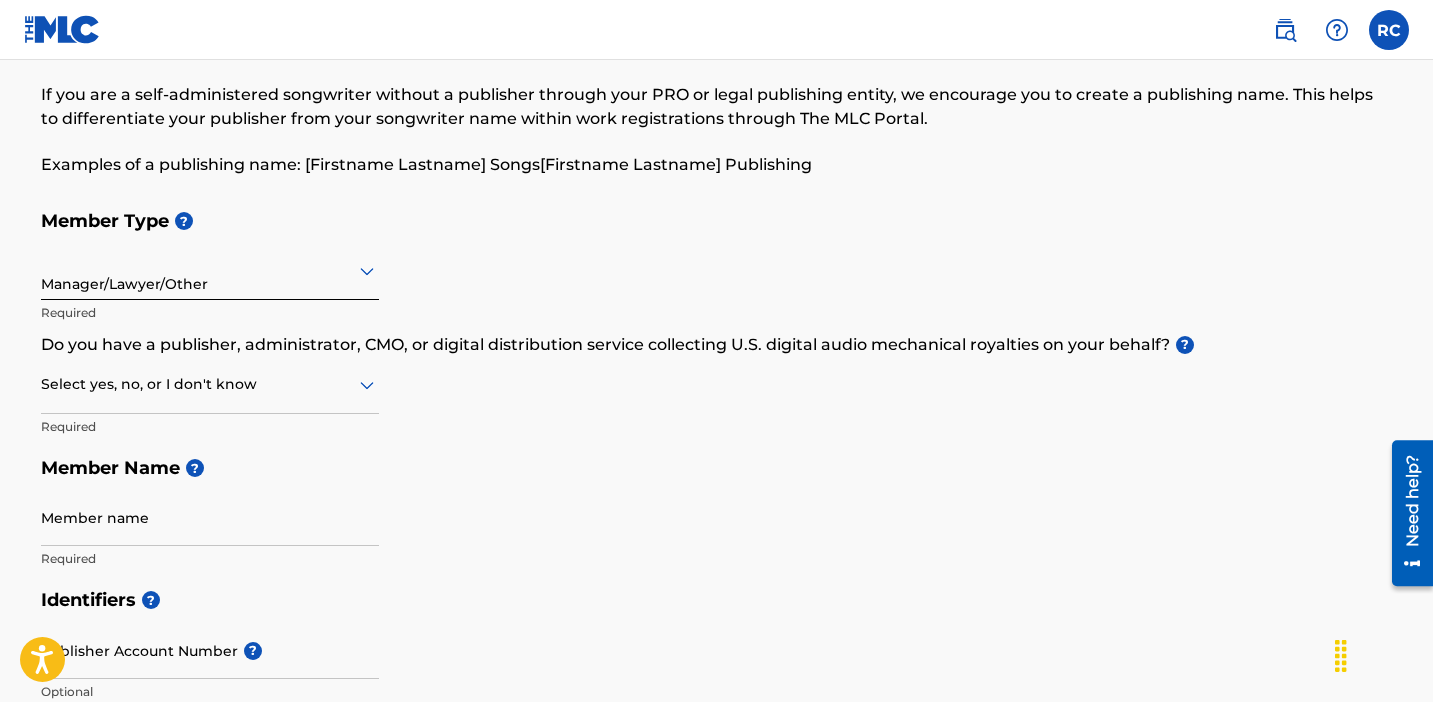 click 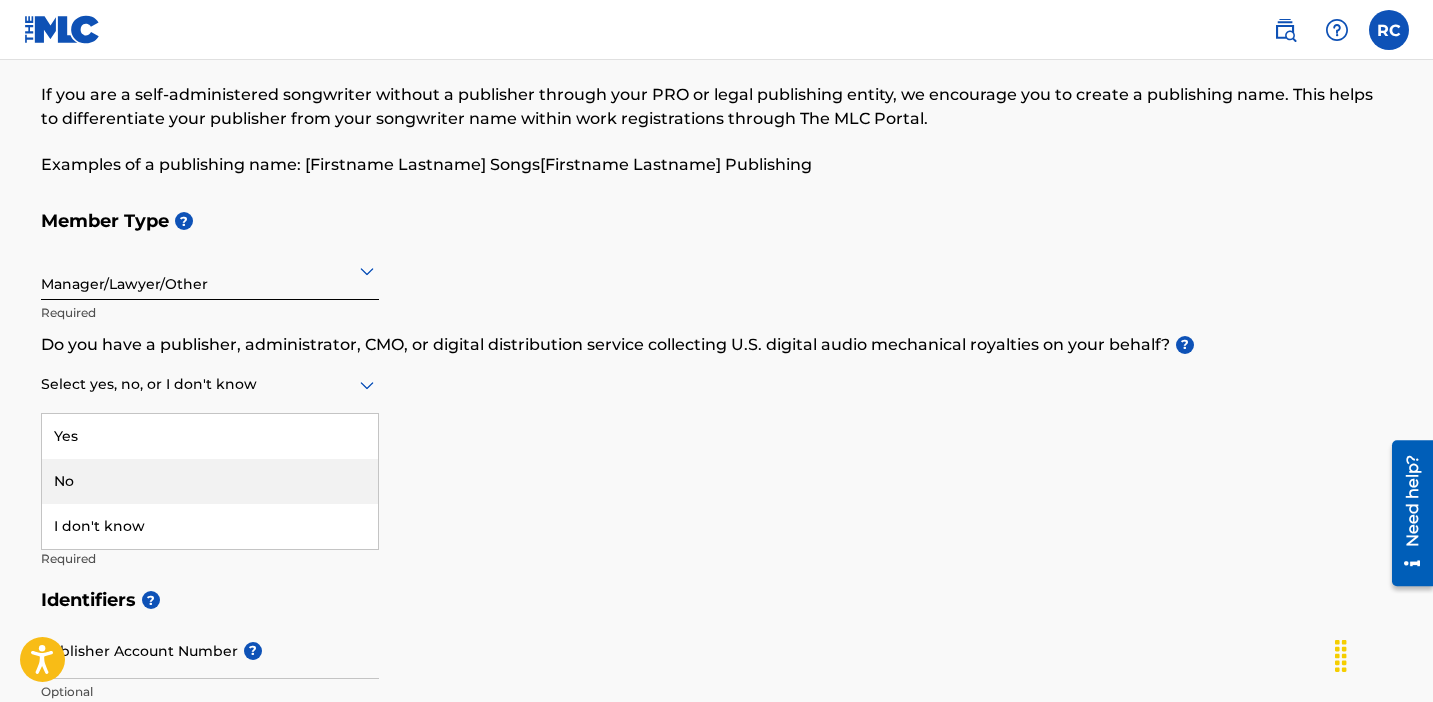 click on "No" at bounding box center (210, 481) 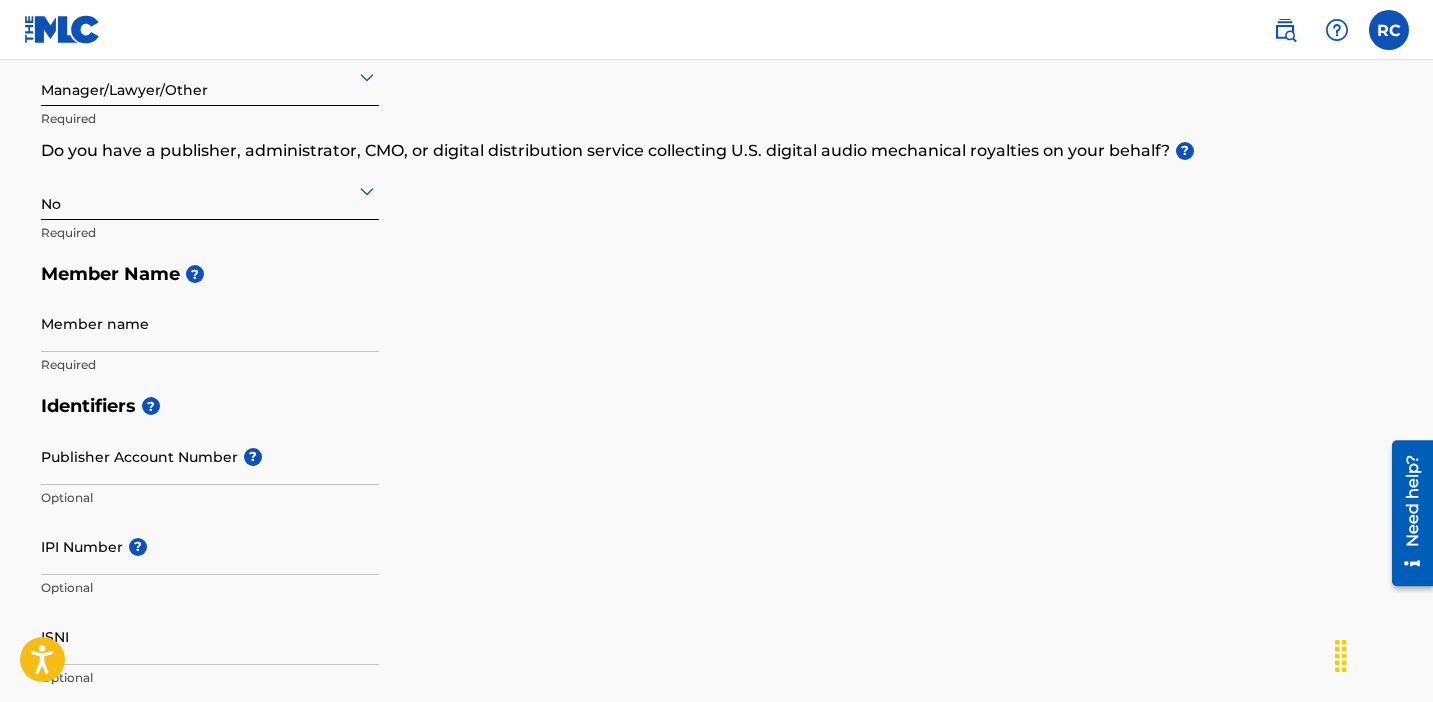 scroll, scrollTop: 283, scrollLeft: 0, axis: vertical 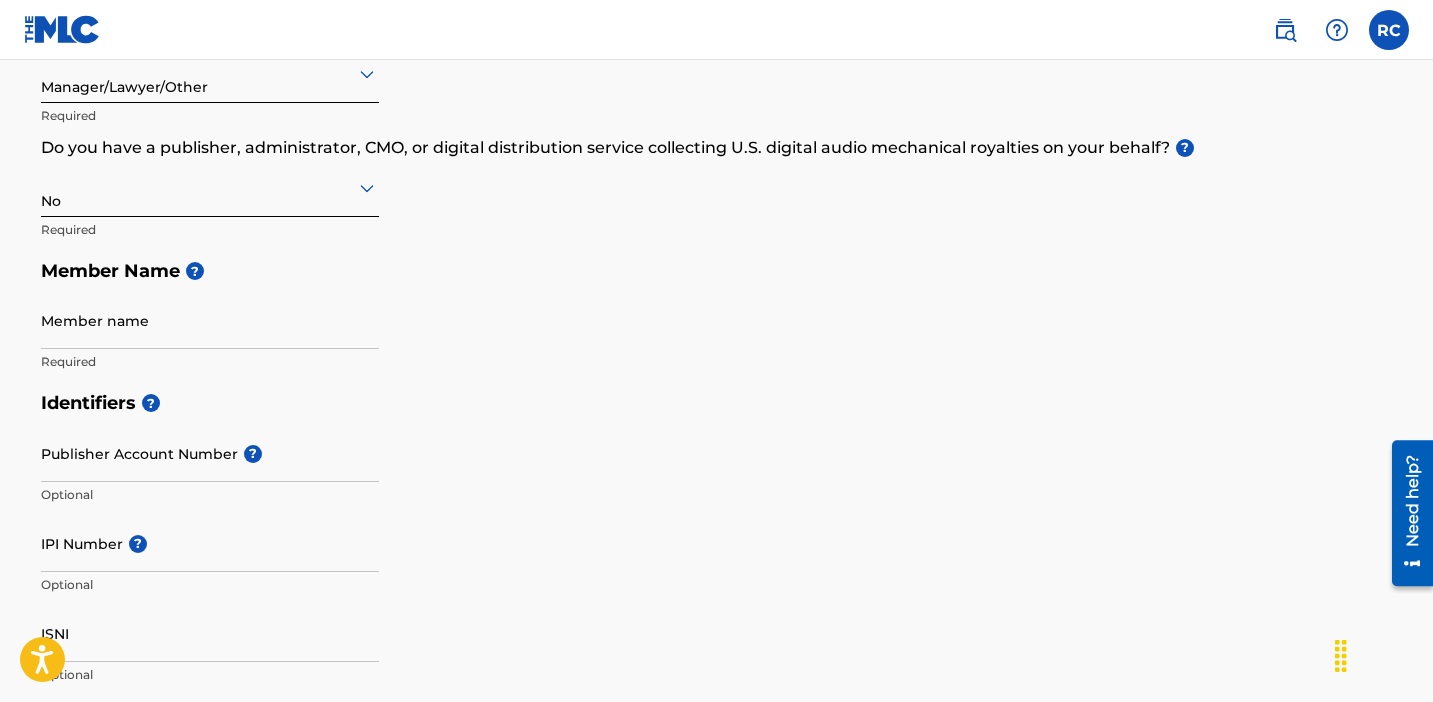 click on "Member name" at bounding box center [210, 320] 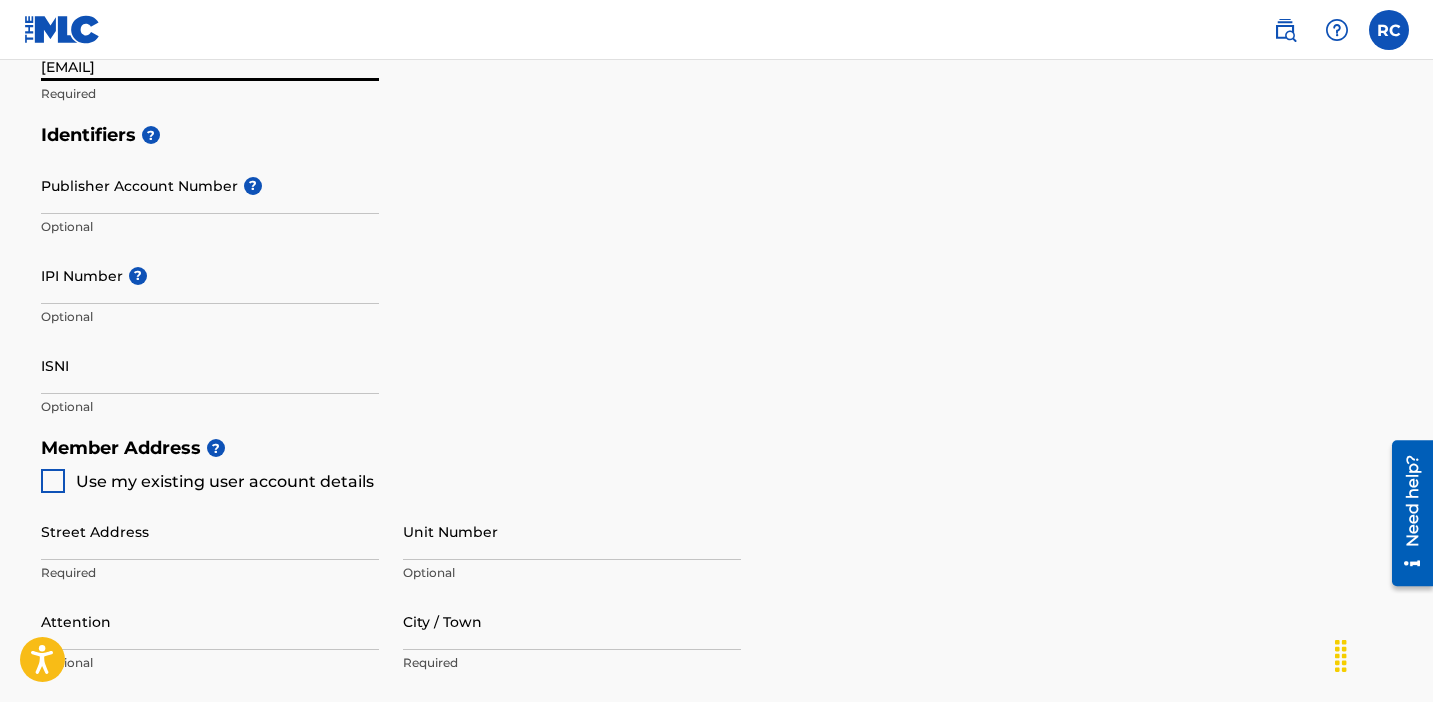 scroll, scrollTop: 0, scrollLeft: 0, axis: both 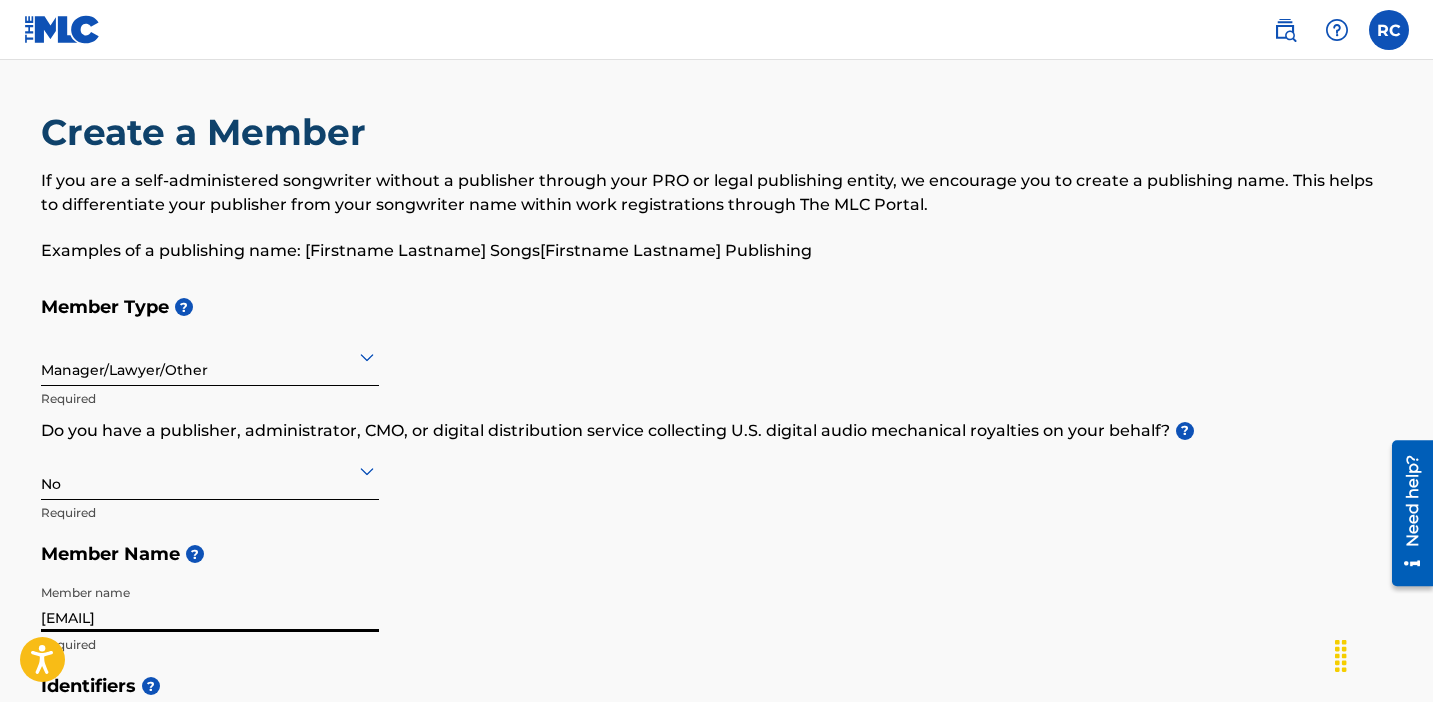 type on "[EMAIL]" 